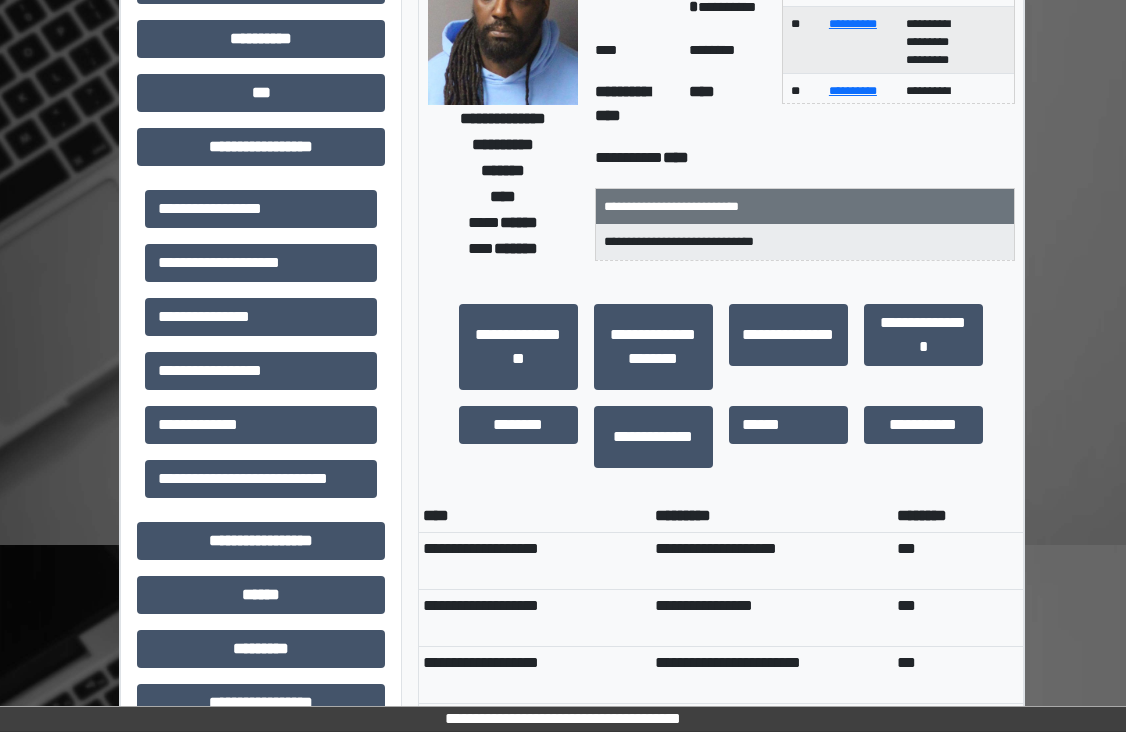 scroll, scrollTop: 0, scrollLeft: 0, axis: both 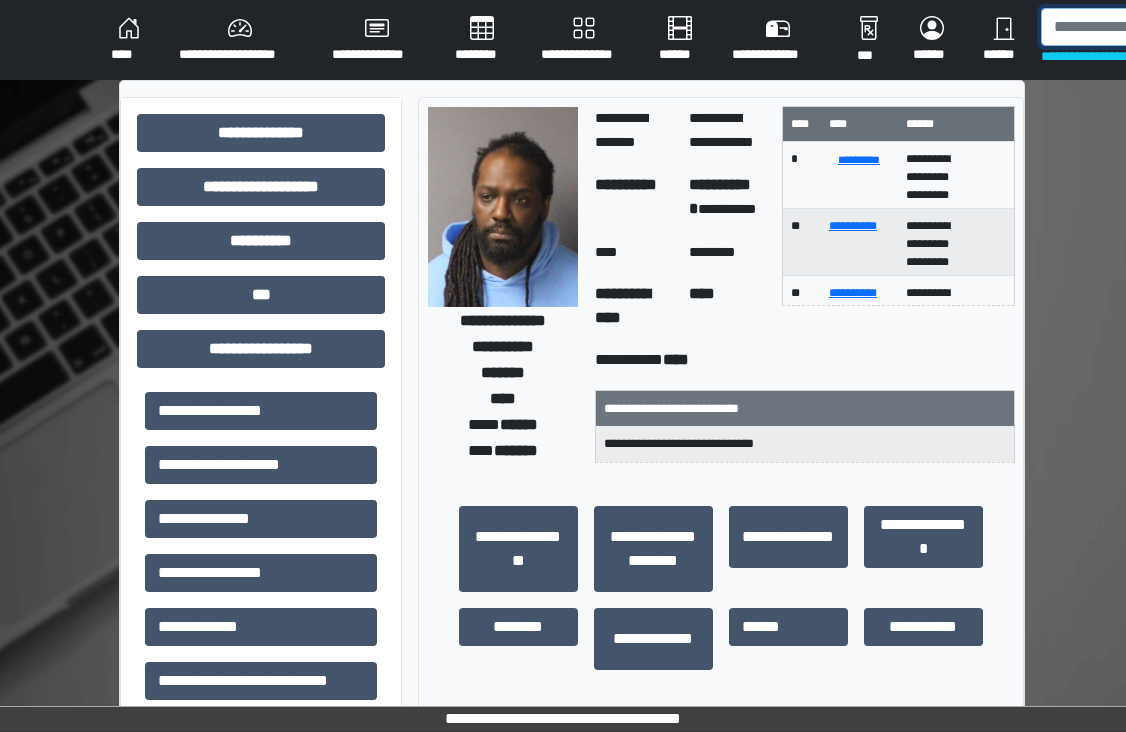 click at bounding box center (1144, 27) 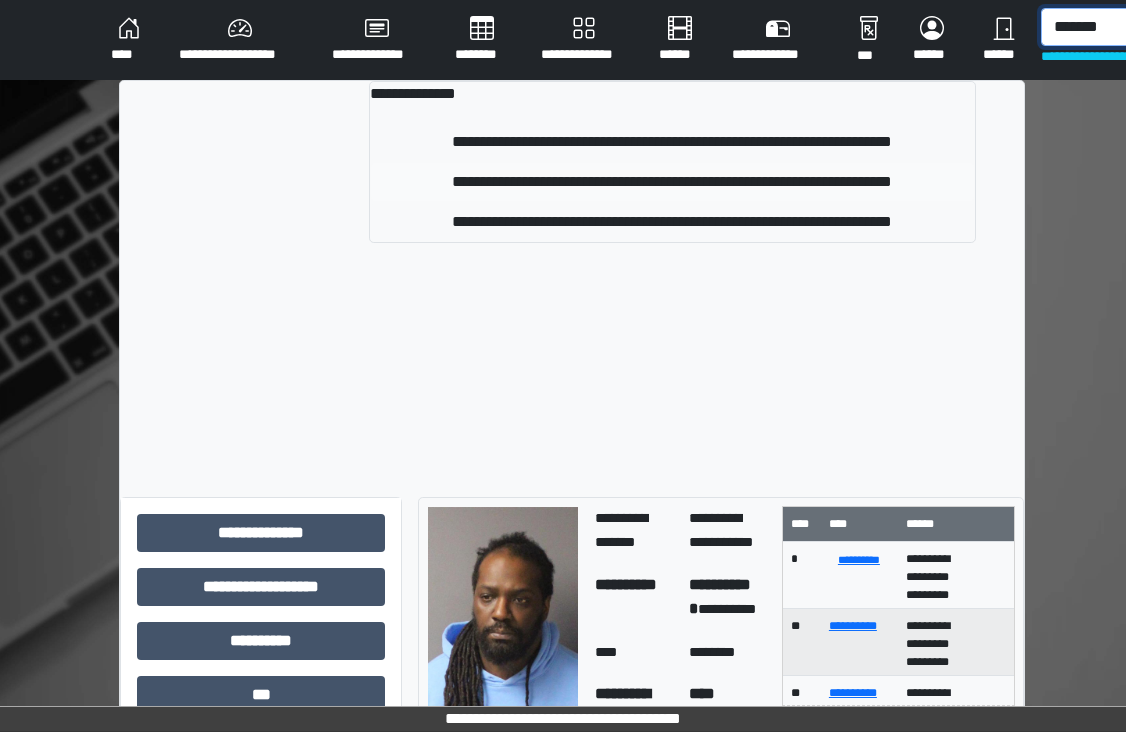 type on "*******" 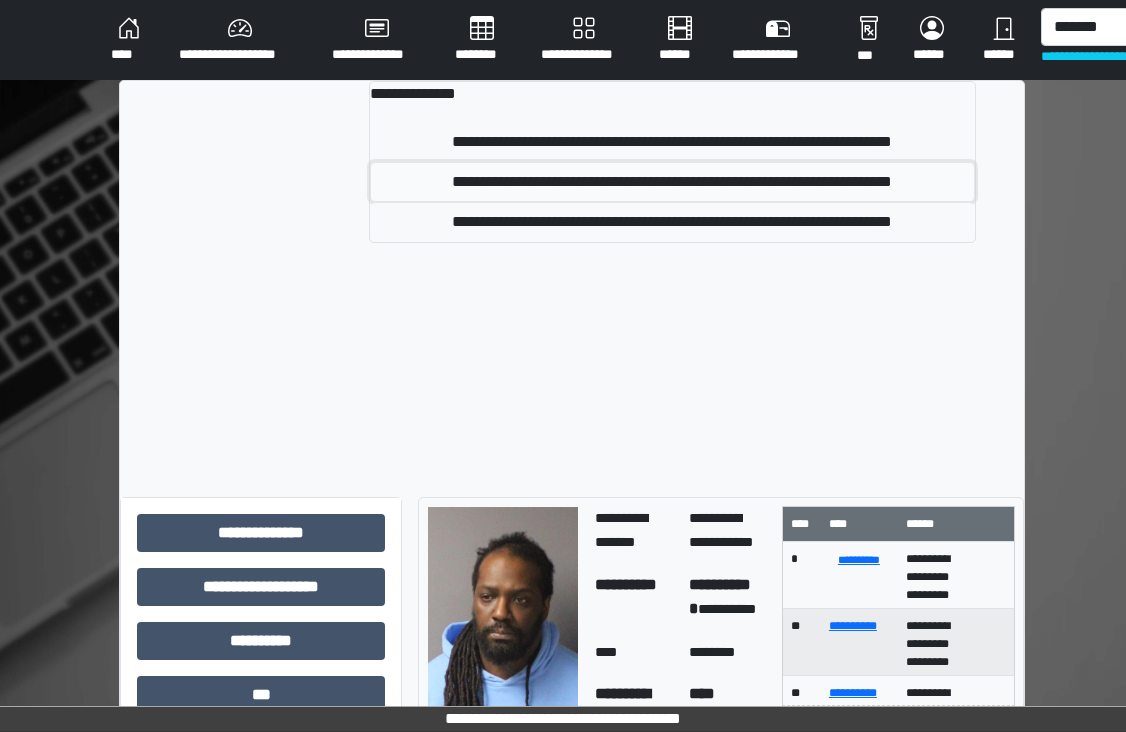click on "**********" at bounding box center [672, 182] 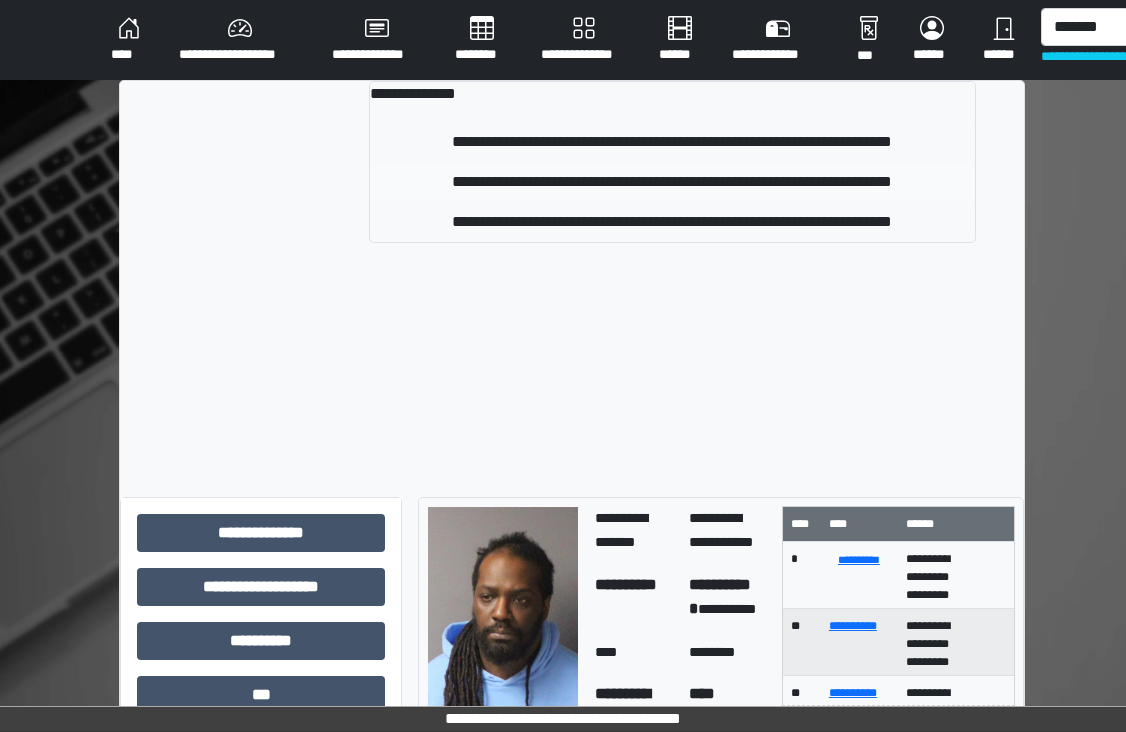 type 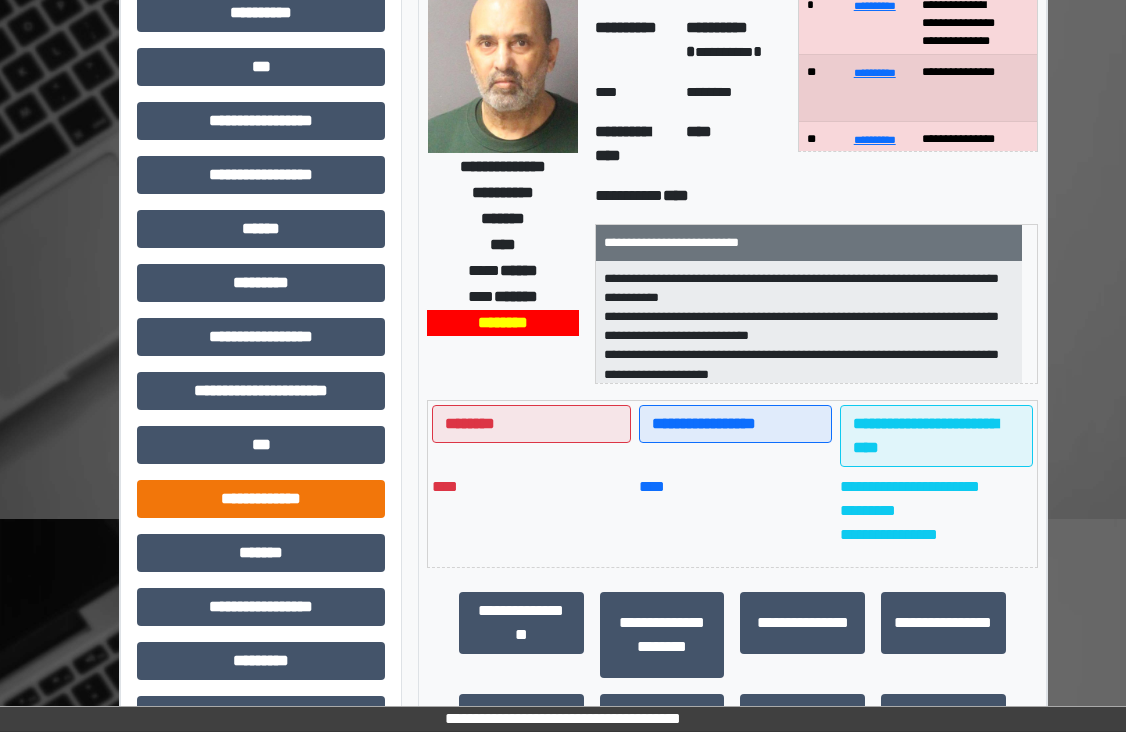 scroll, scrollTop: 442, scrollLeft: 0, axis: vertical 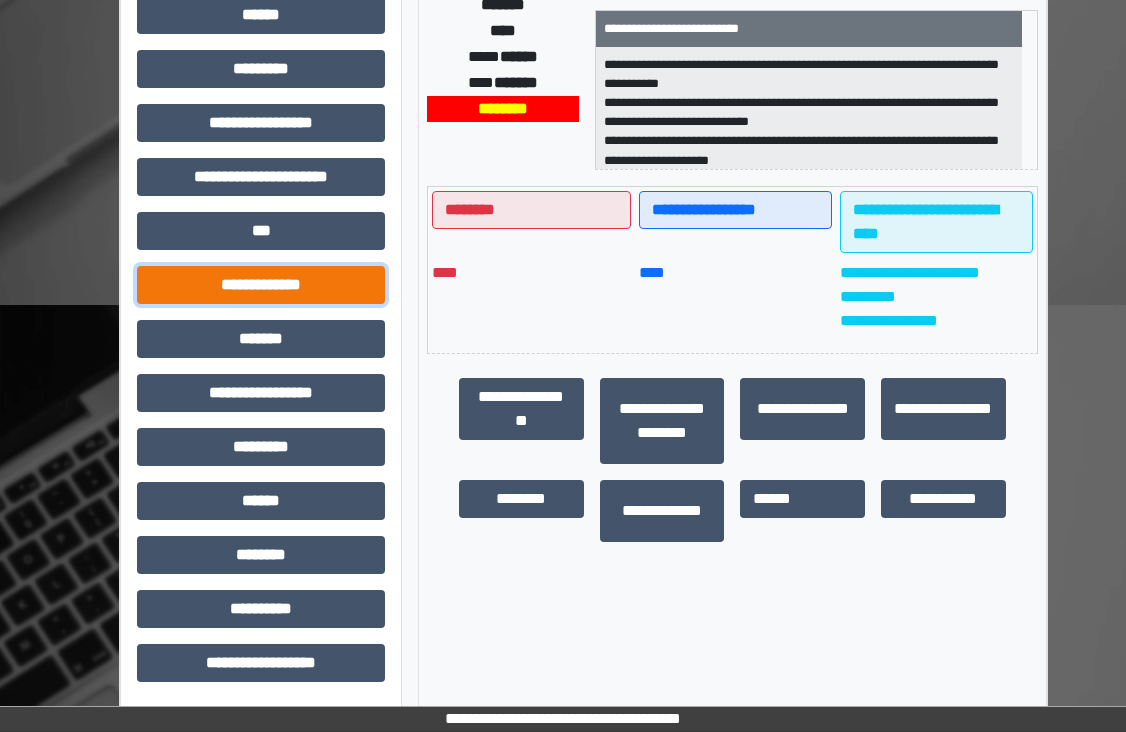 click on "**********" at bounding box center [261, 285] 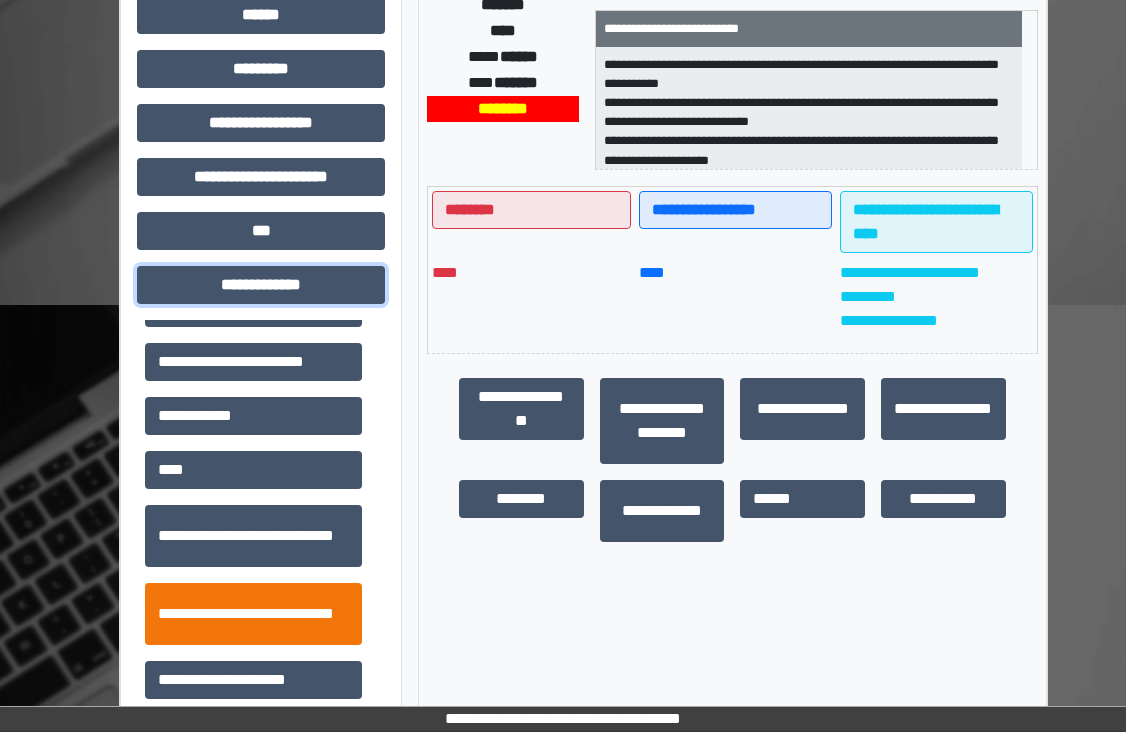 scroll, scrollTop: 760, scrollLeft: 0, axis: vertical 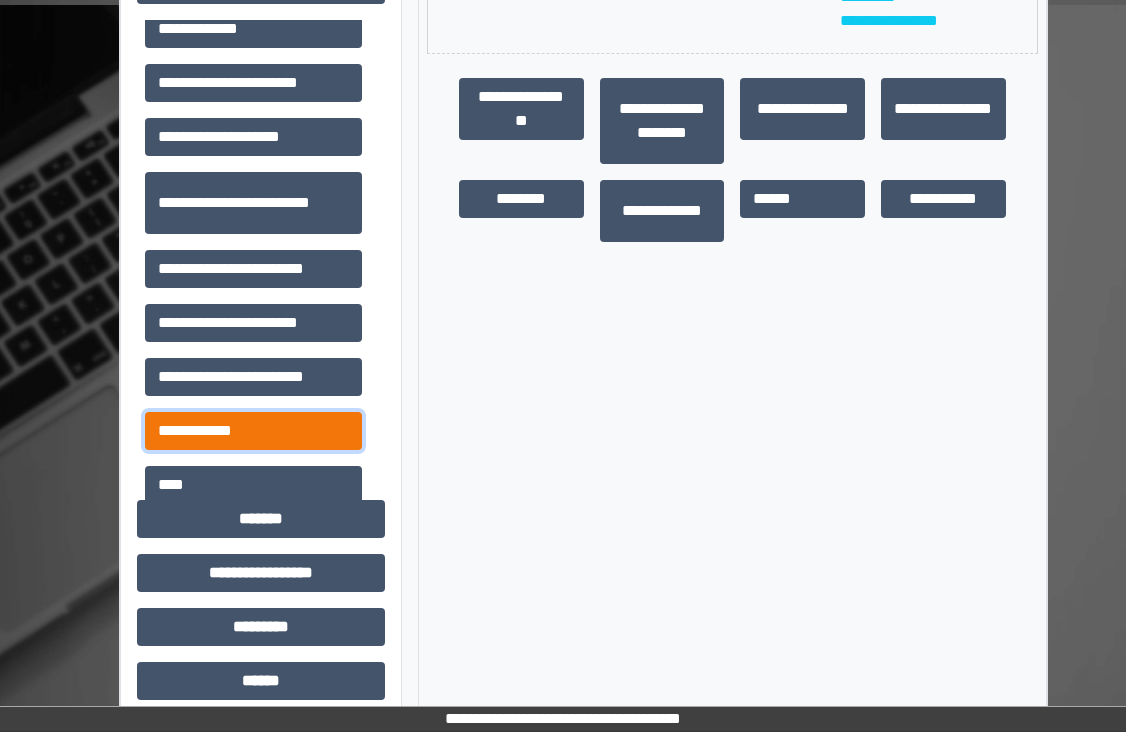 click on "**********" at bounding box center [253, 431] 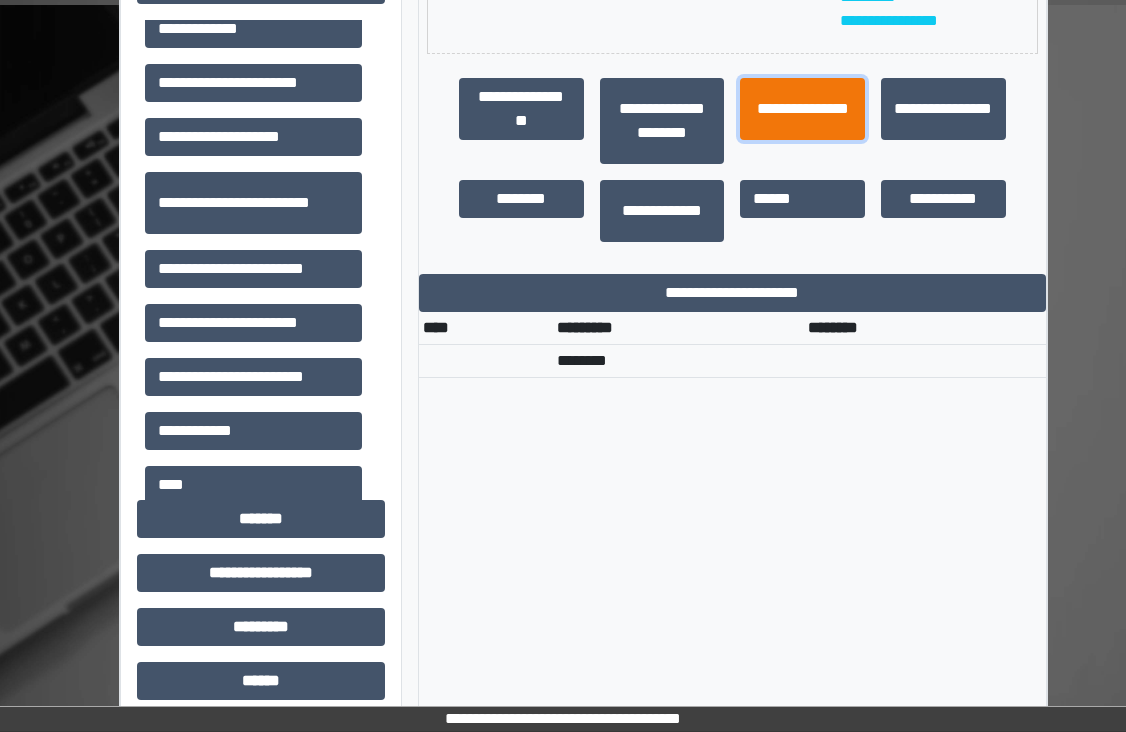 click on "**********" at bounding box center [802, 109] 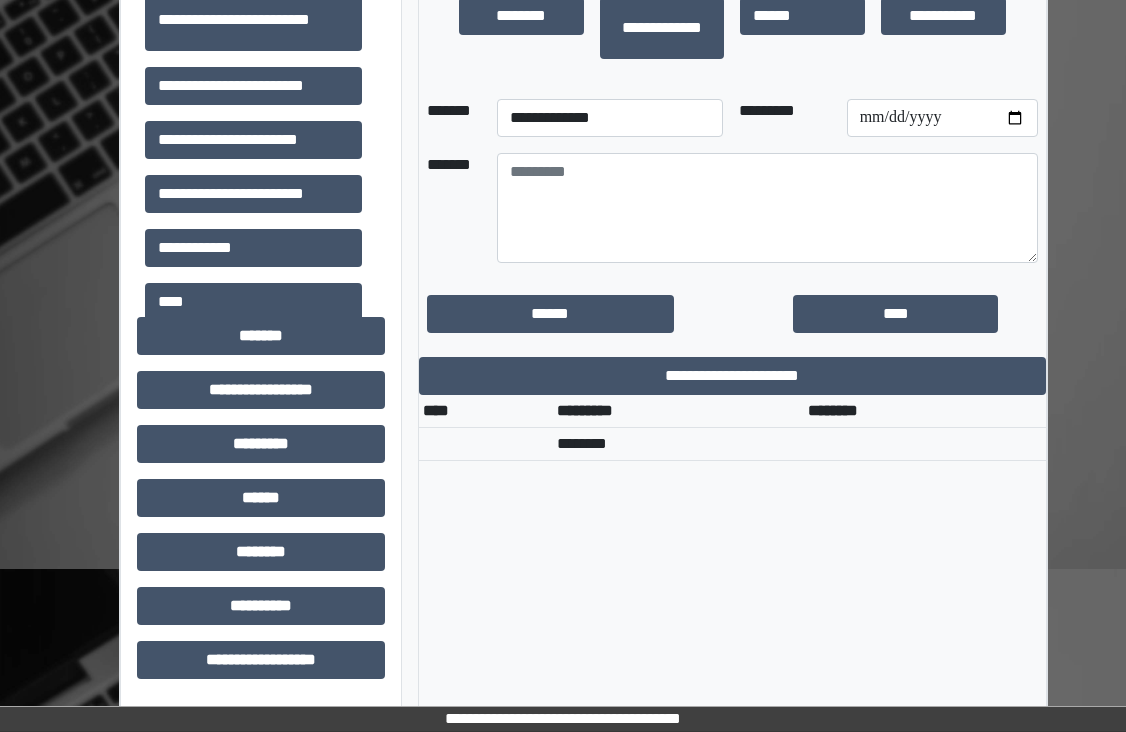 scroll, scrollTop: 742, scrollLeft: 0, axis: vertical 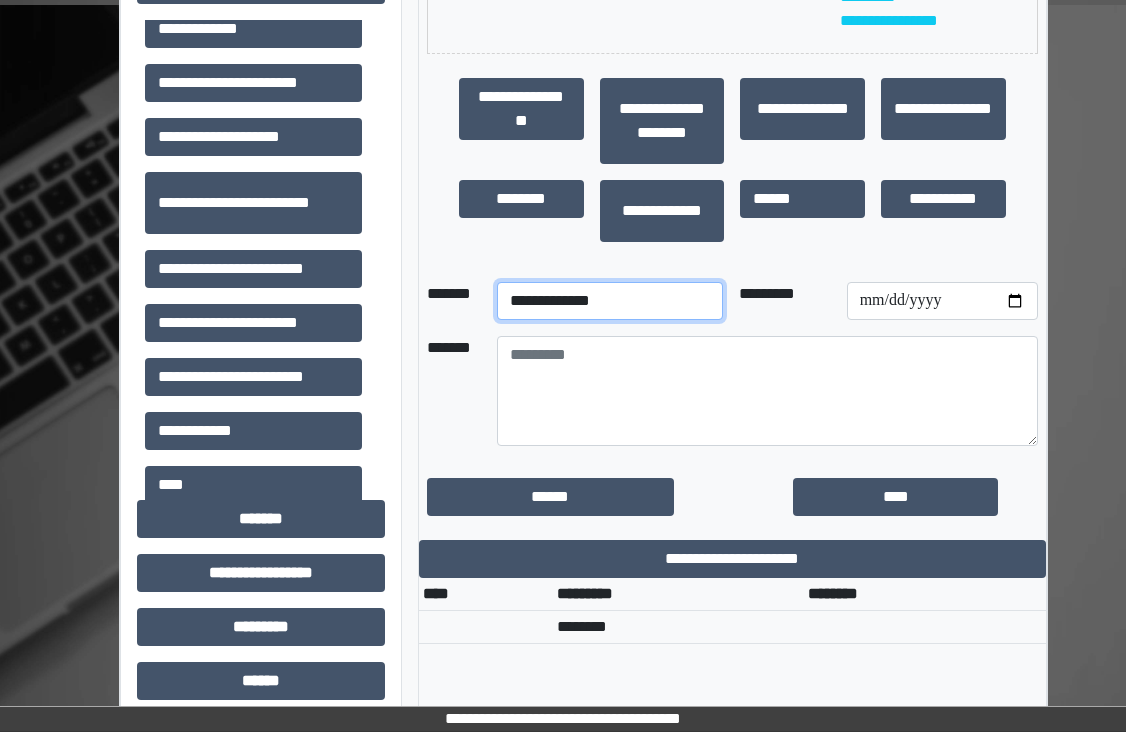 click on "**********" at bounding box center (610, 301) 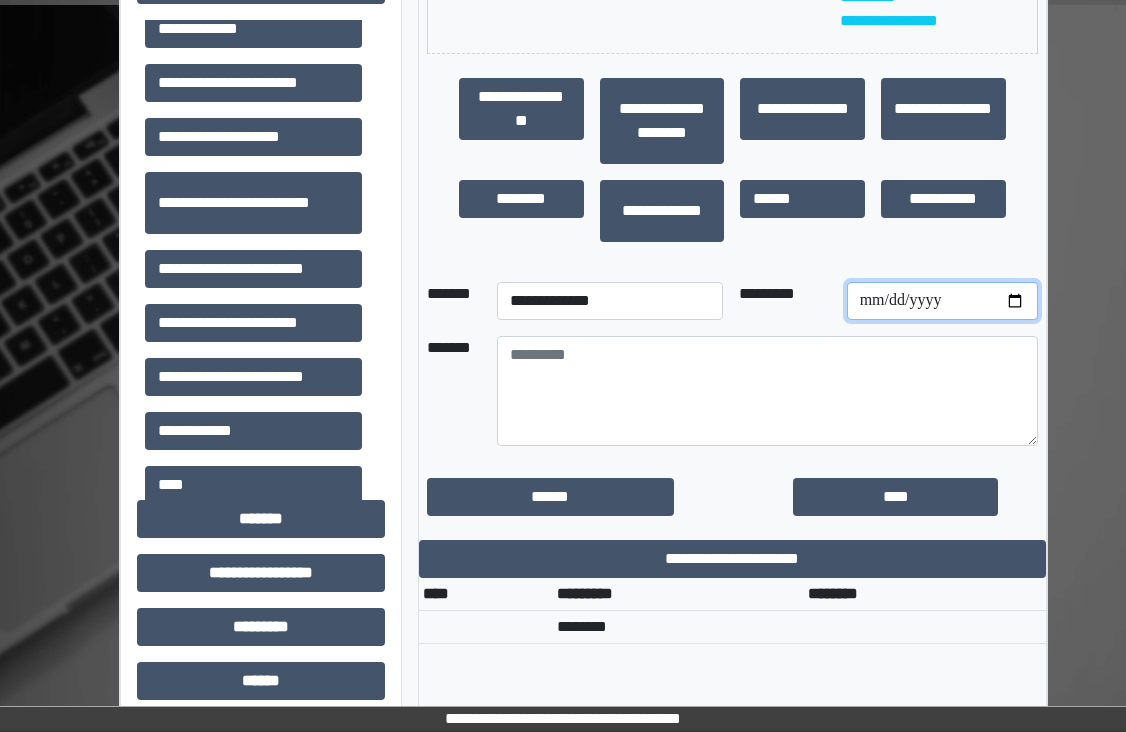 click at bounding box center [942, 301] 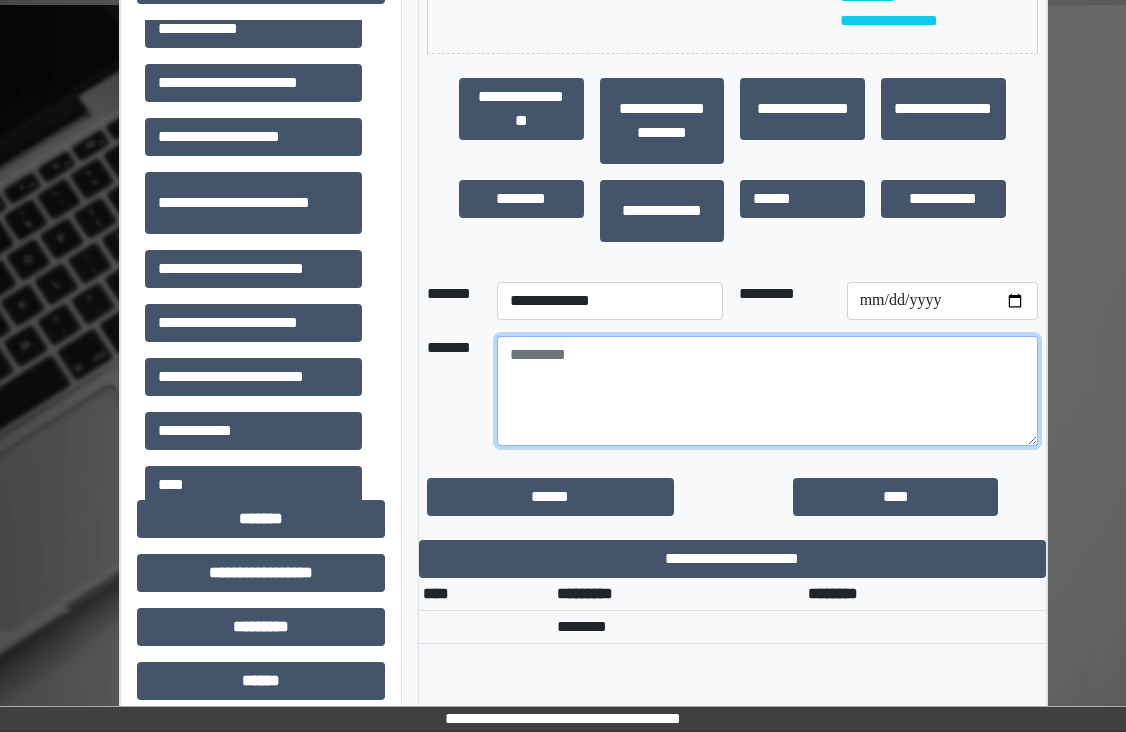 click at bounding box center [767, 391] 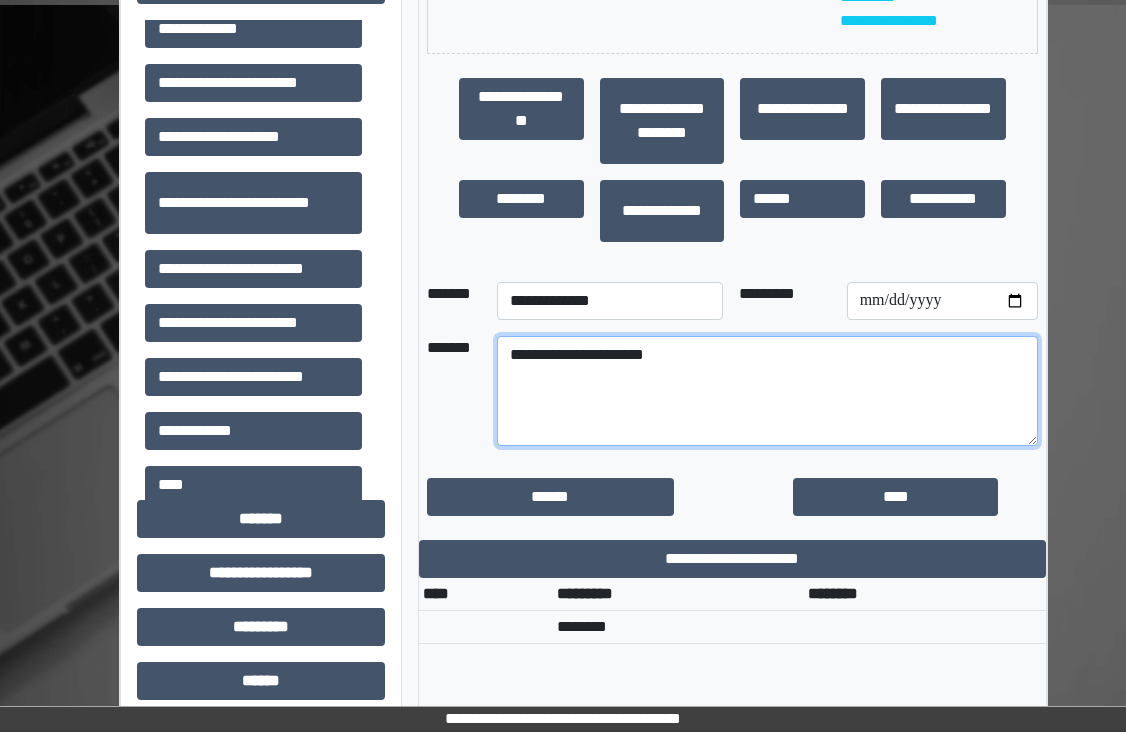type on "**********" 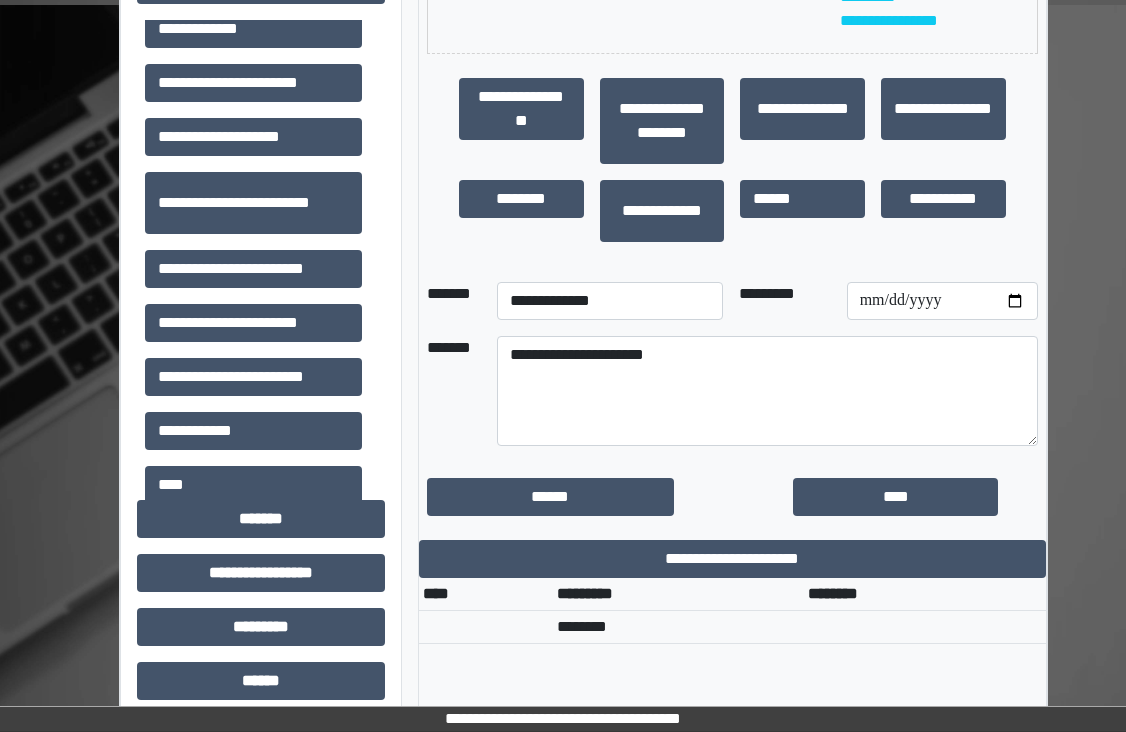 click at bounding box center (738, 497) 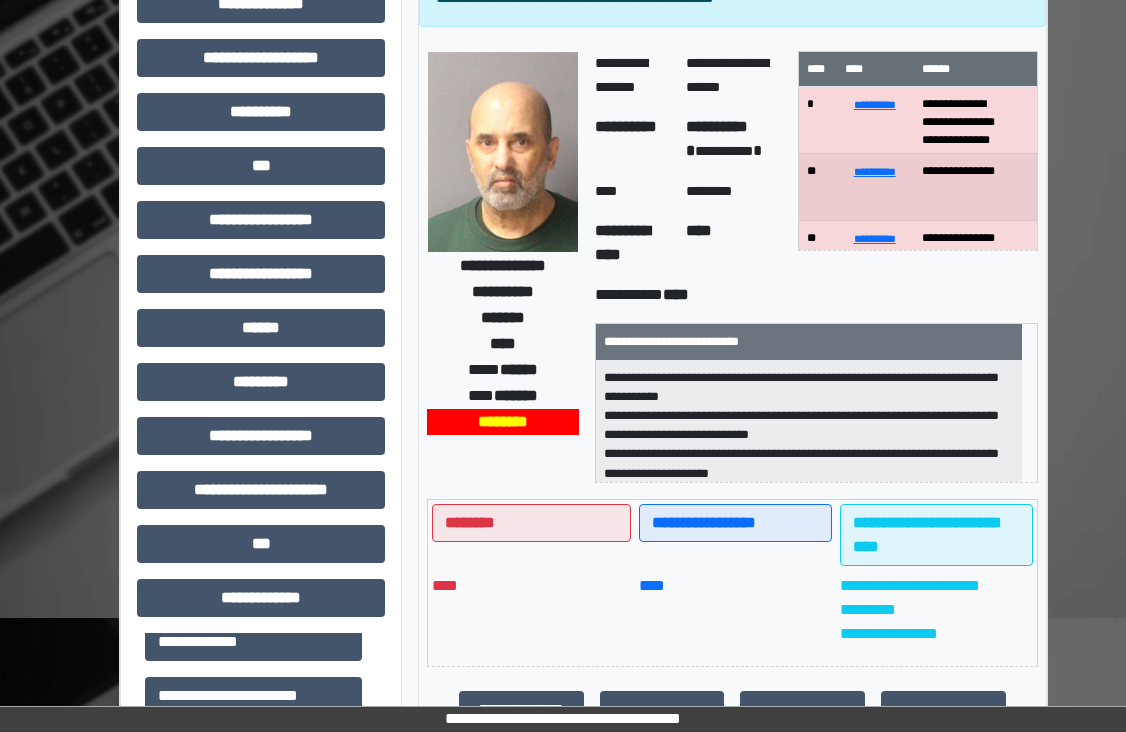 scroll, scrollTop: 0, scrollLeft: 0, axis: both 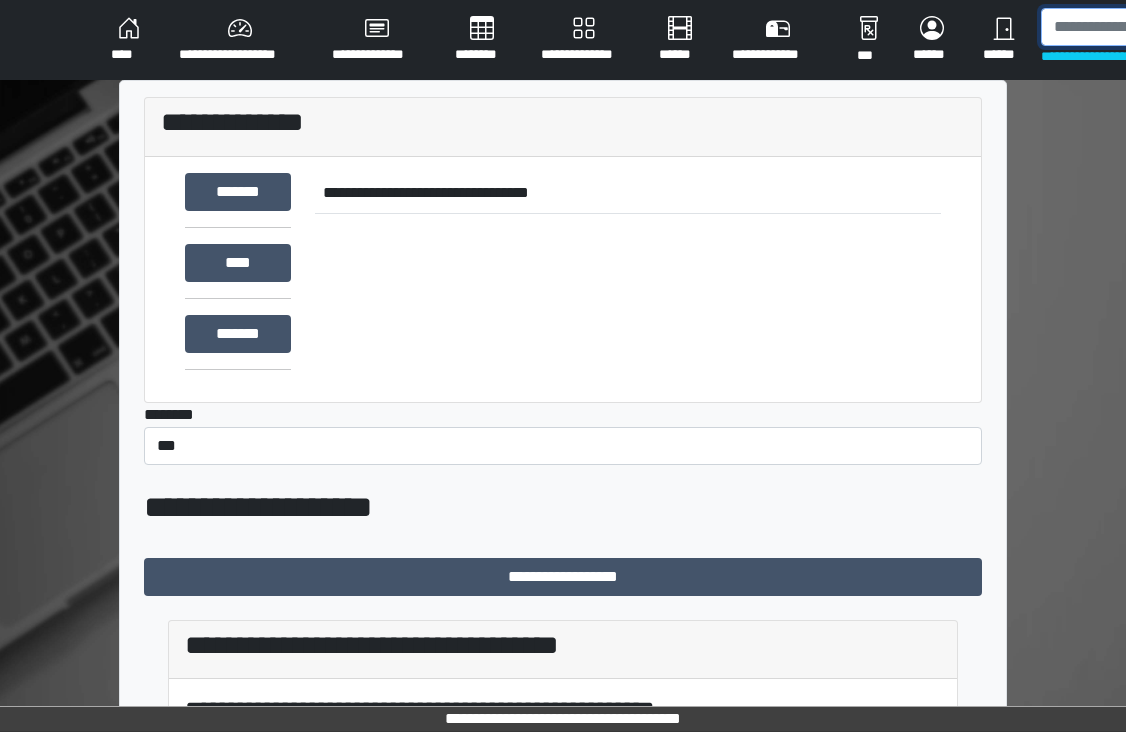 click at bounding box center [1144, 27] 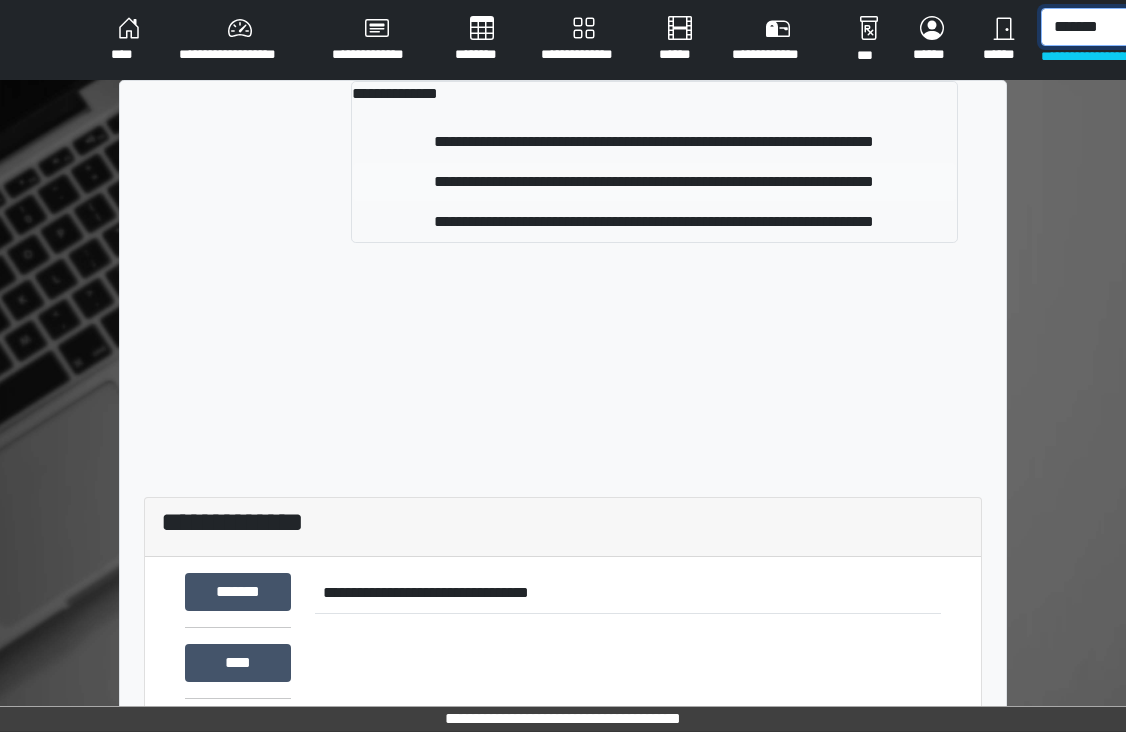 type on "*******" 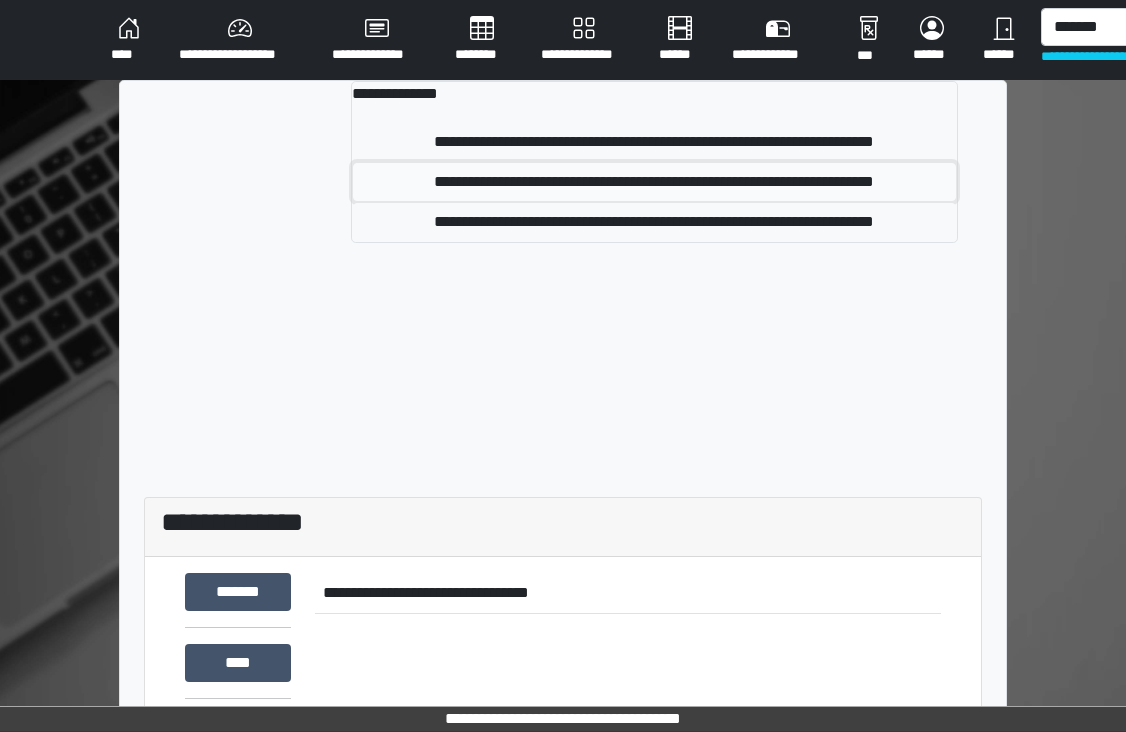 click on "**********" at bounding box center [654, 182] 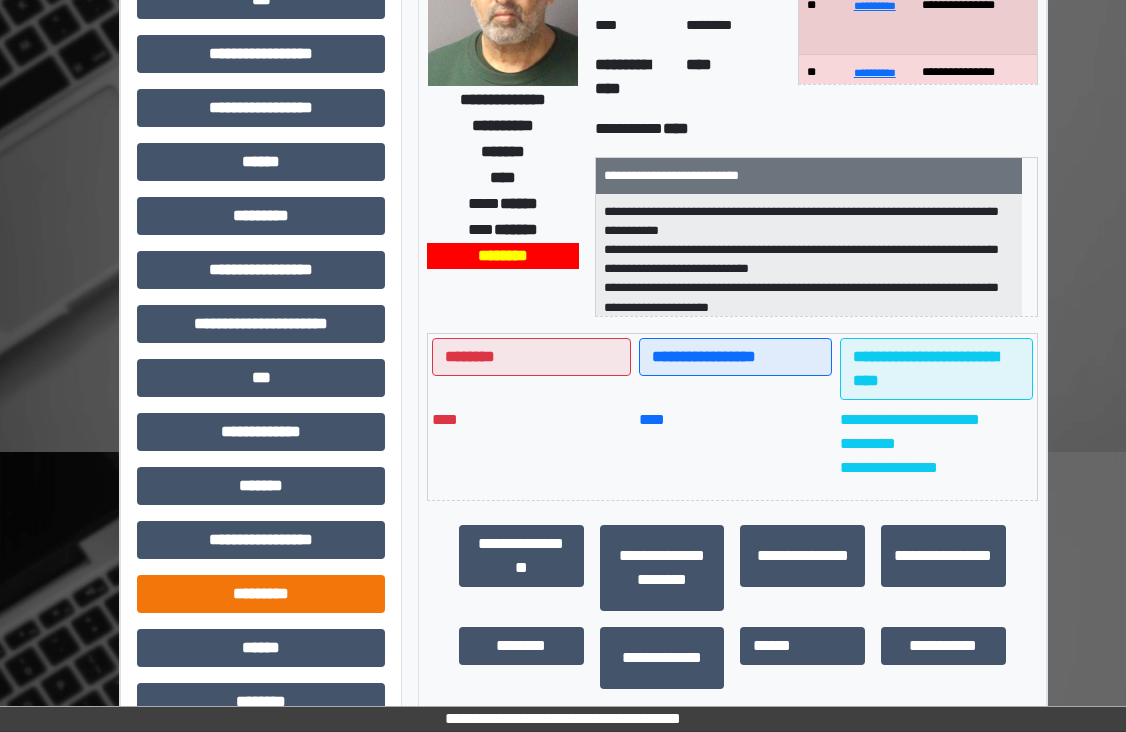 scroll, scrollTop: 442, scrollLeft: 0, axis: vertical 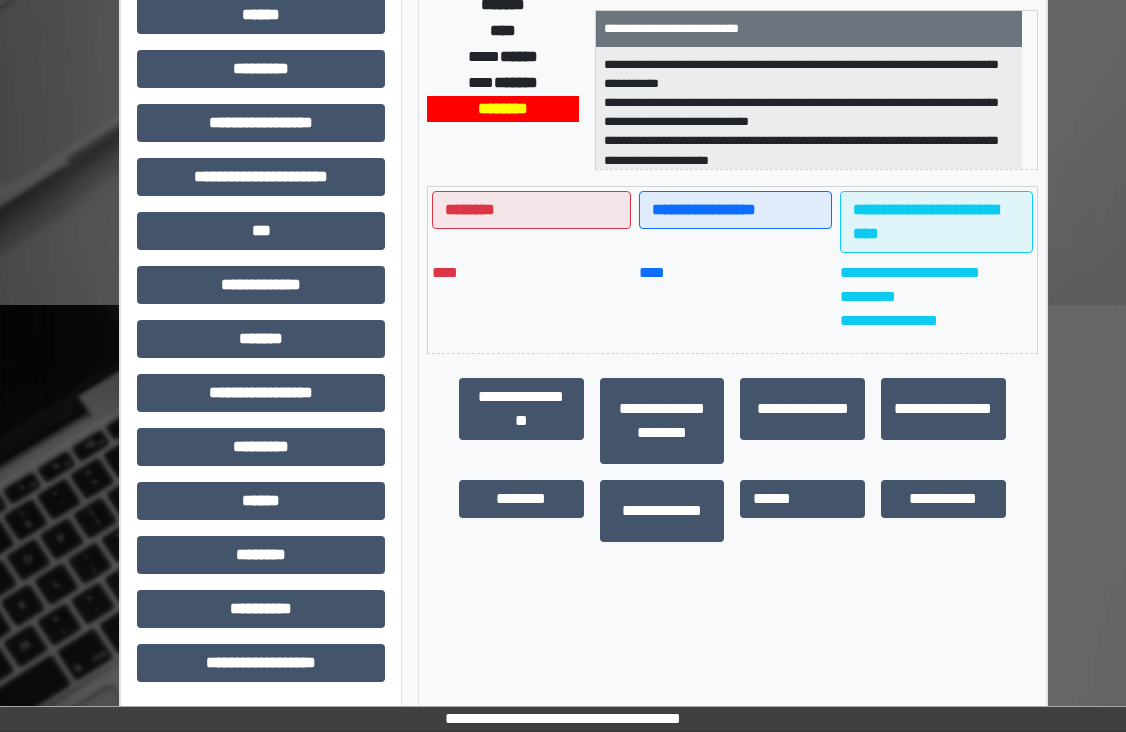 click on "**********" at bounding box center (732, 185) 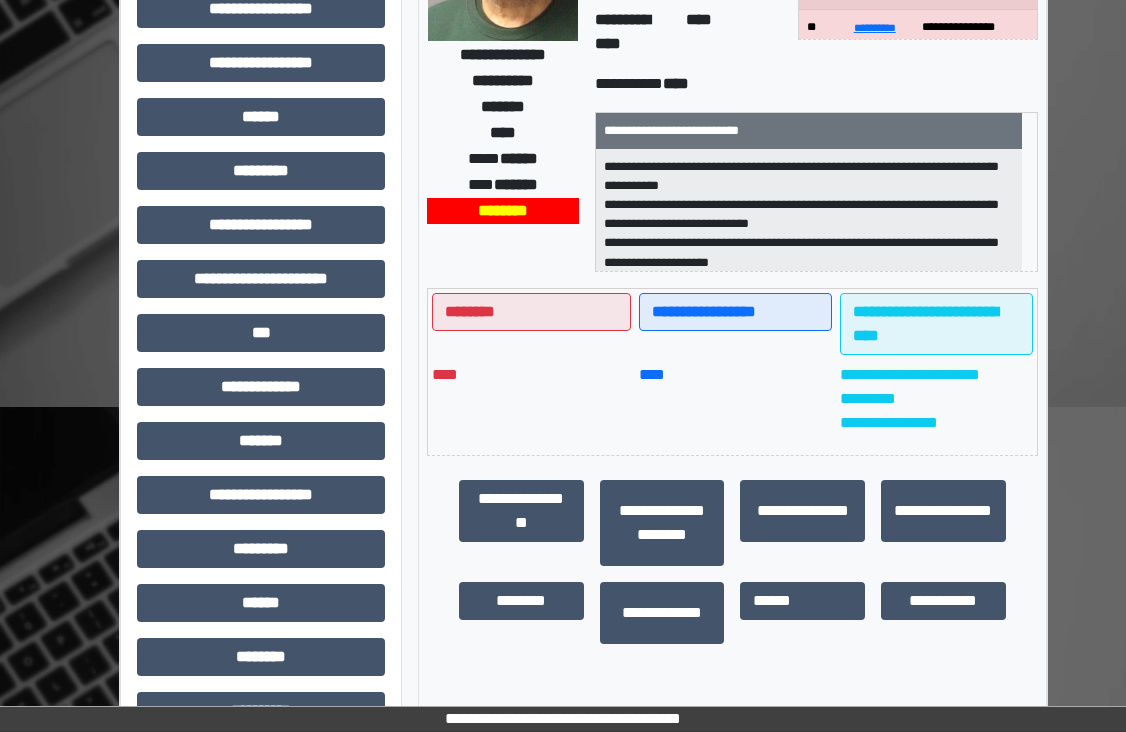 scroll, scrollTop: 0, scrollLeft: 0, axis: both 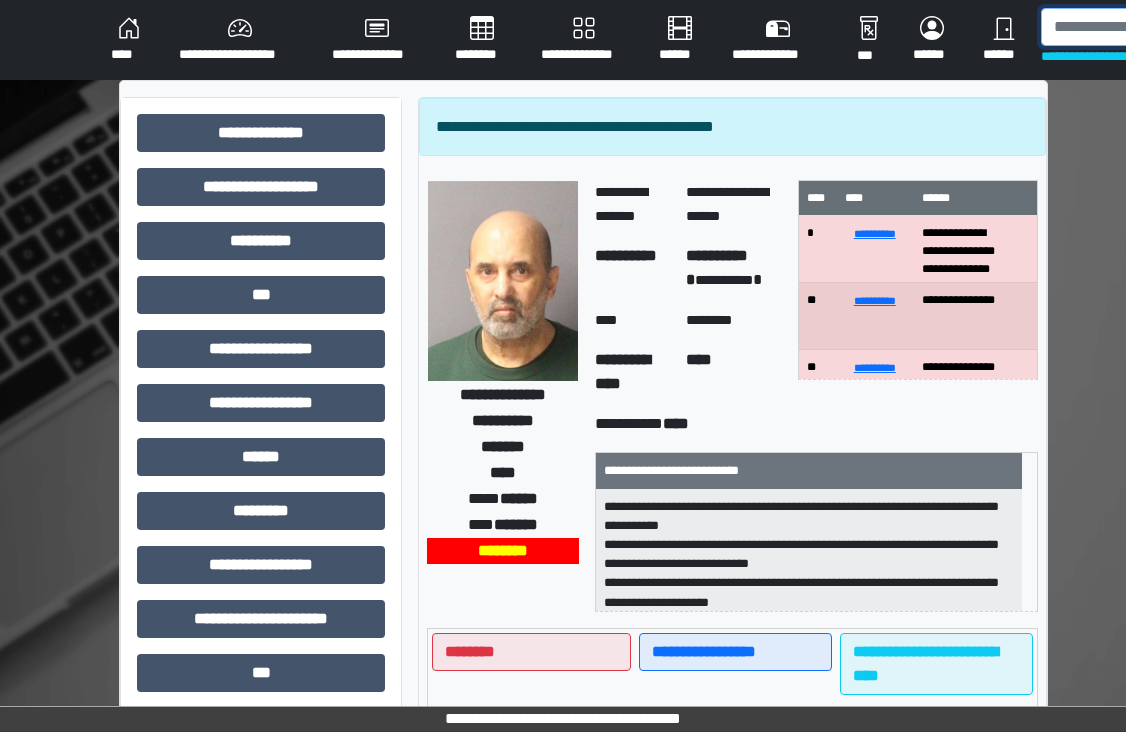 click at bounding box center (1144, 27) 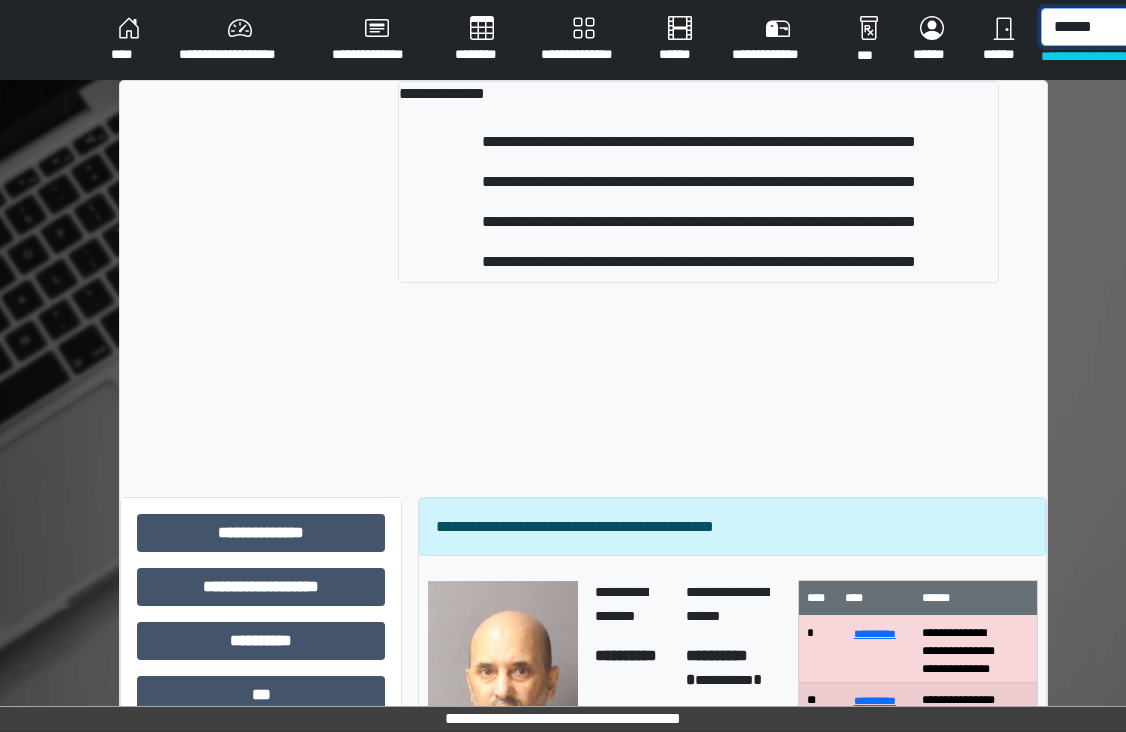 type on "******" 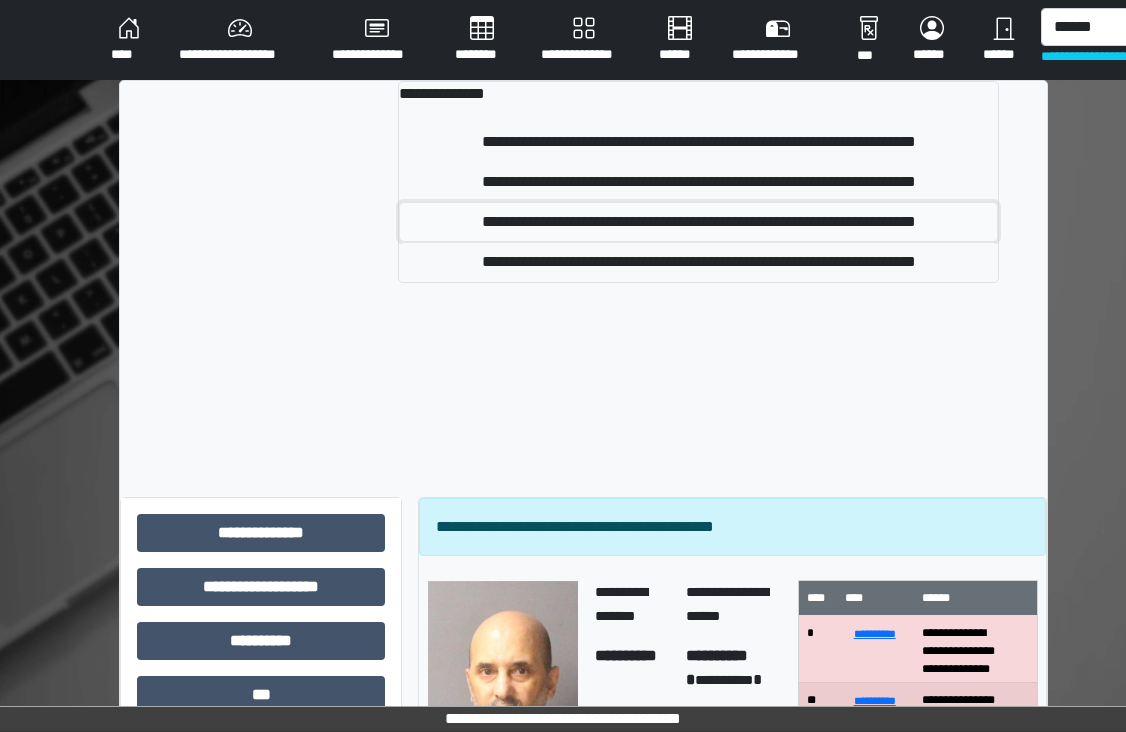 click on "**********" at bounding box center [698, 222] 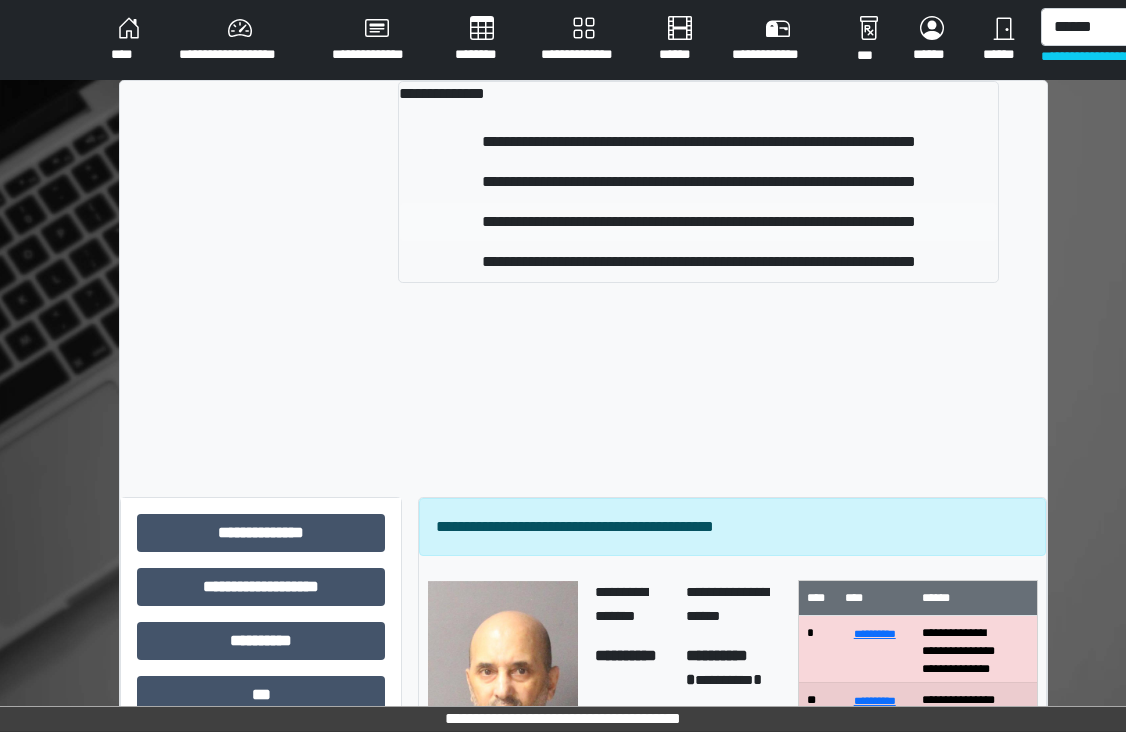 type 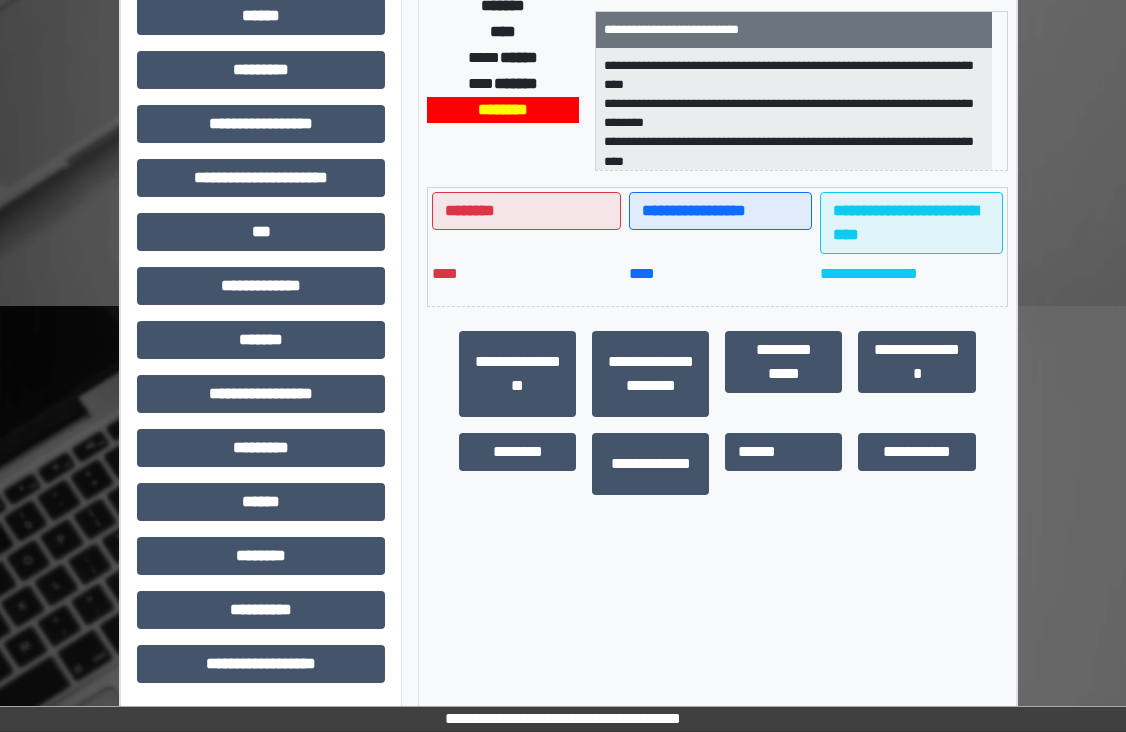 scroll, scrollTop: 442, scrollLeft: 0, axis: vertical 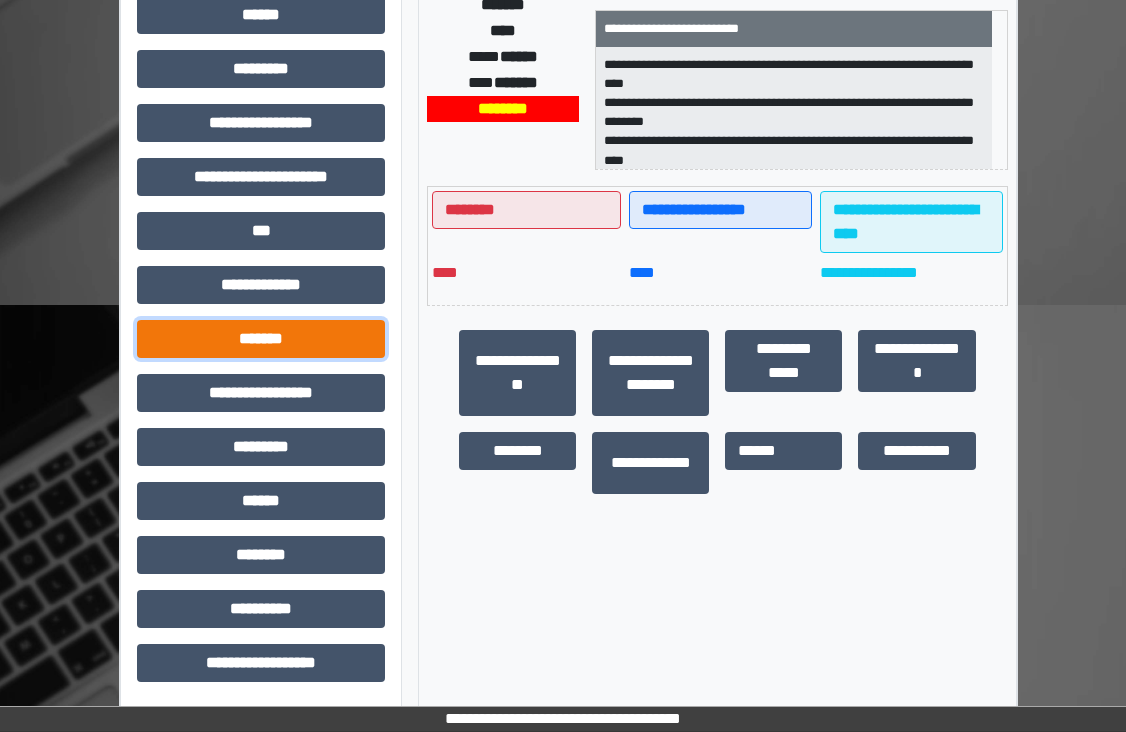 click on "*******" at bounding box center (261, 339) 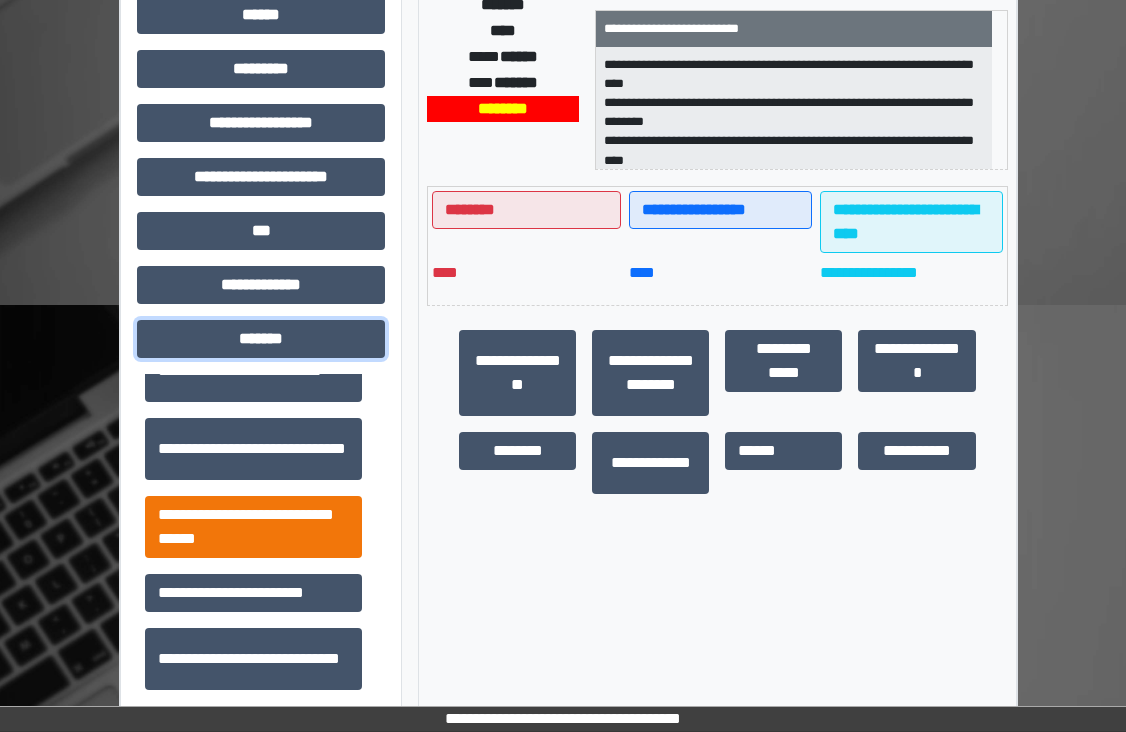 scroll, scrollTop: 600, scrollLeft: 0, axis: vertical 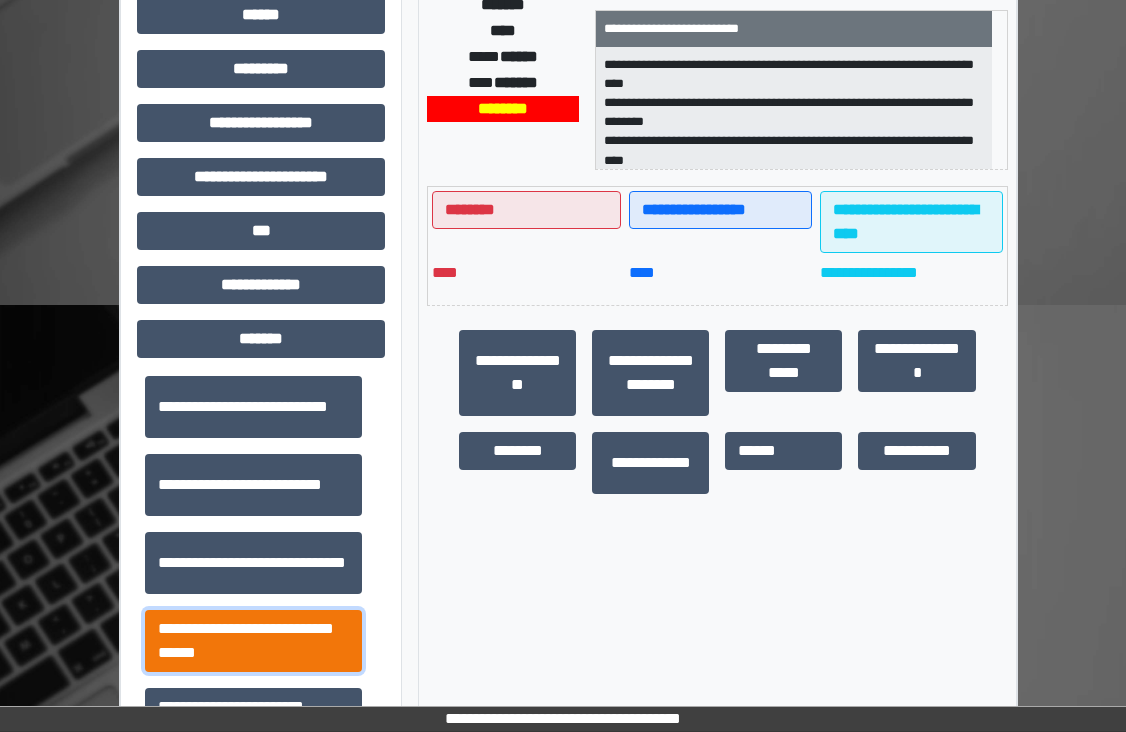 click on "**********" at bounding box center [253, 641] 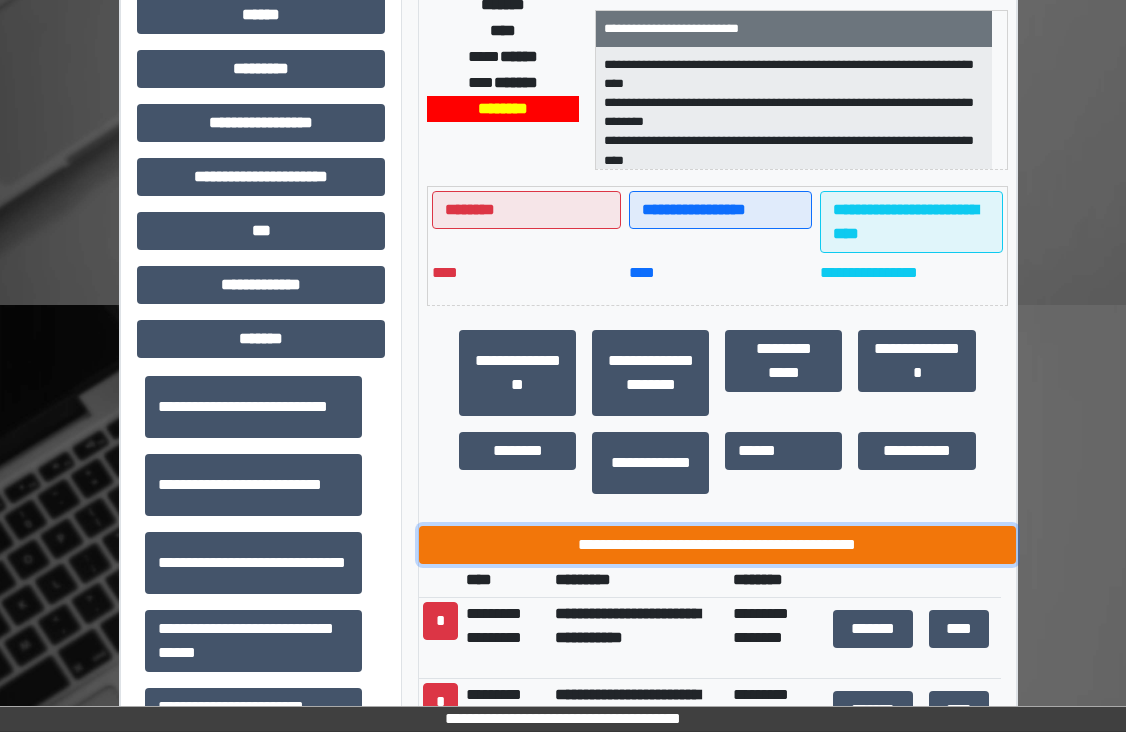 click on "**********" at bounding box center [717, 545] 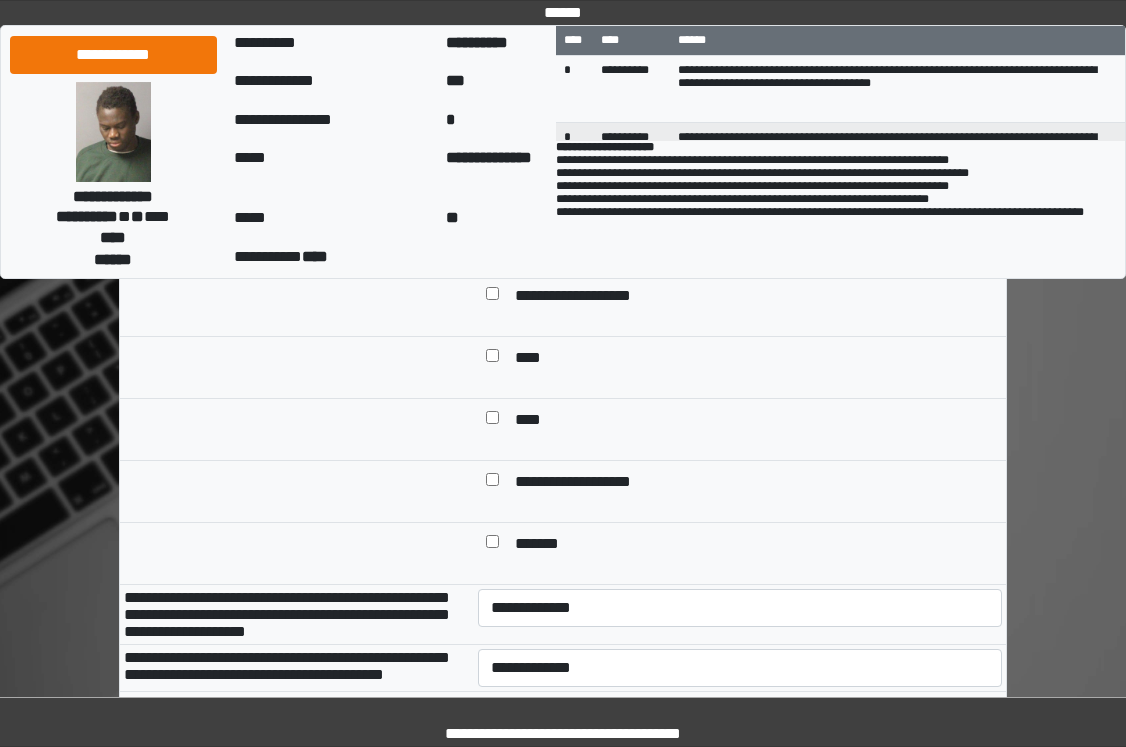scroll, scrollTop: 500, scrollLeft: 0, axis: vertical 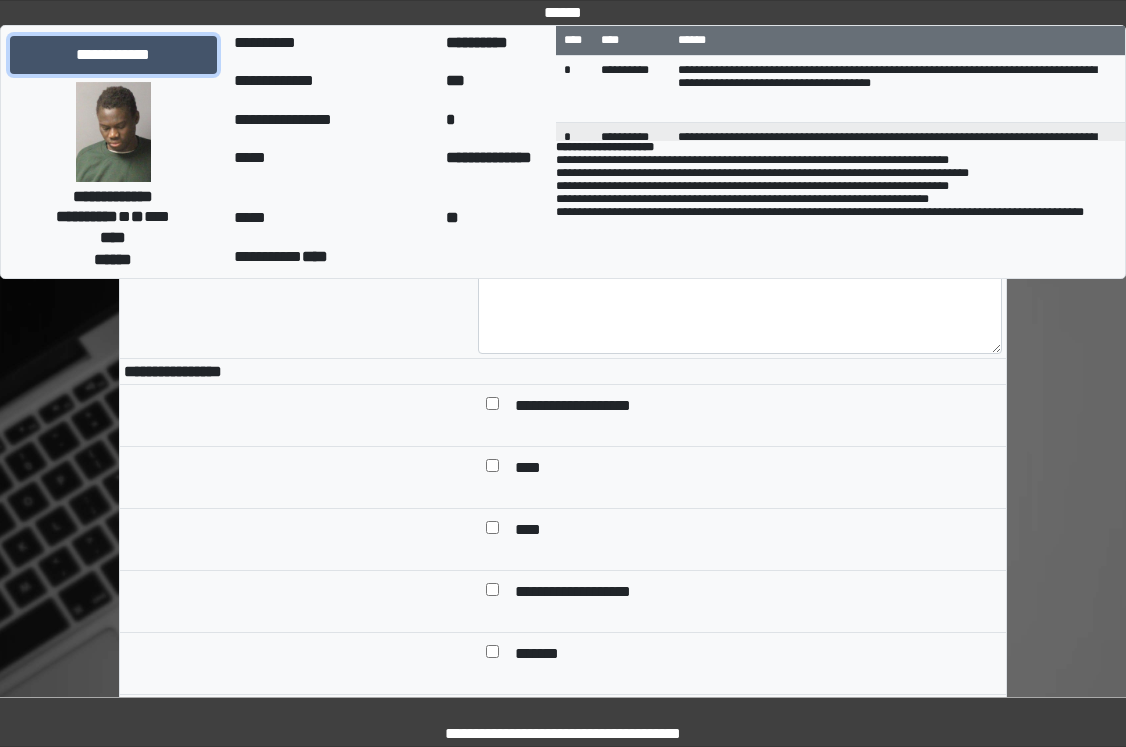 click on "**********" at bounding box center (113, 55) 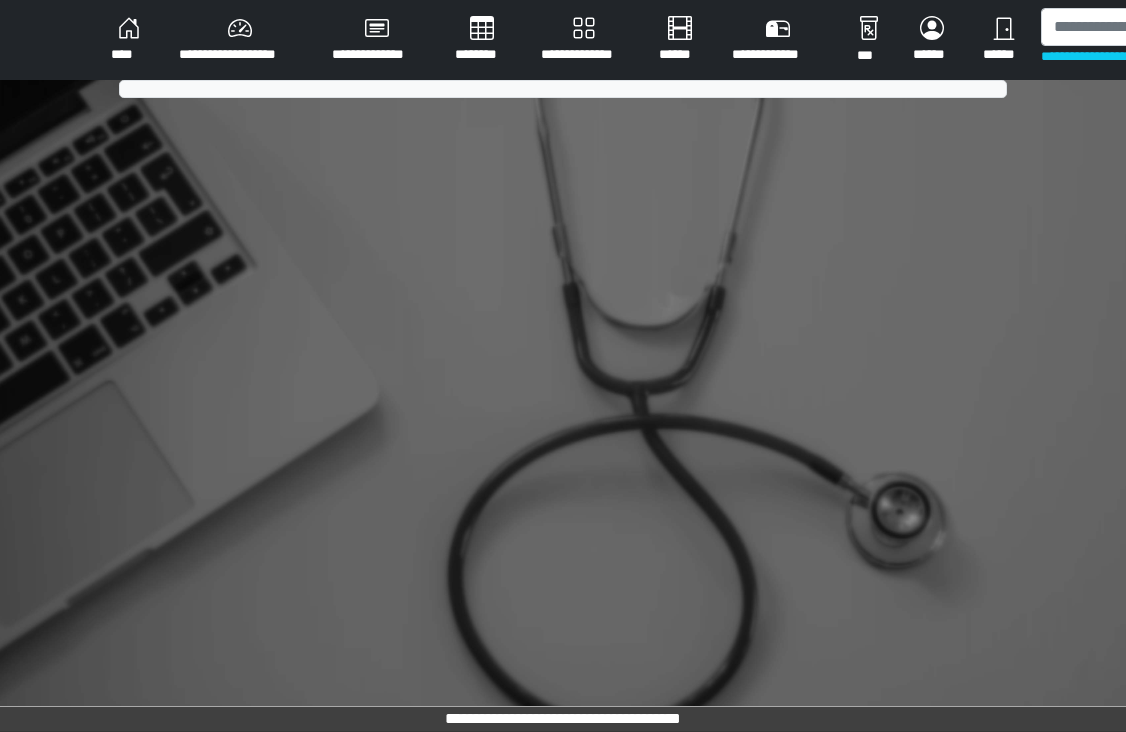 scroll, scrollTop: 0, scrollLeft: 0, axis: both 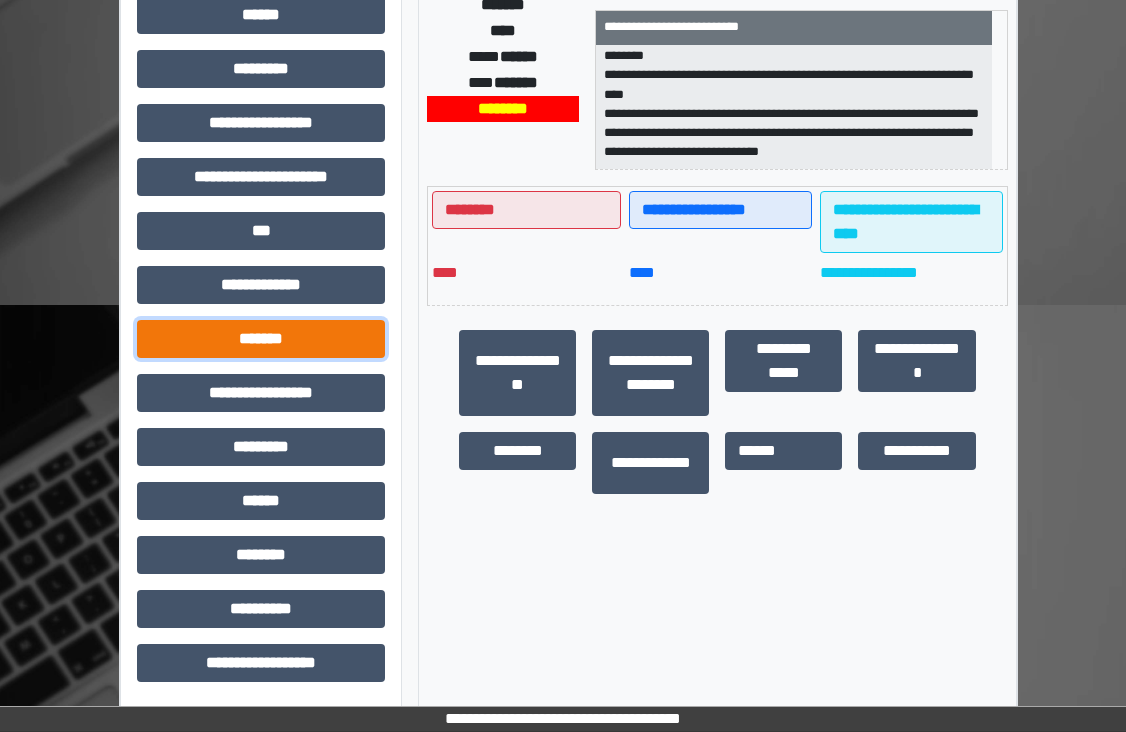 click on "*******" at bounding box center [261, 339] 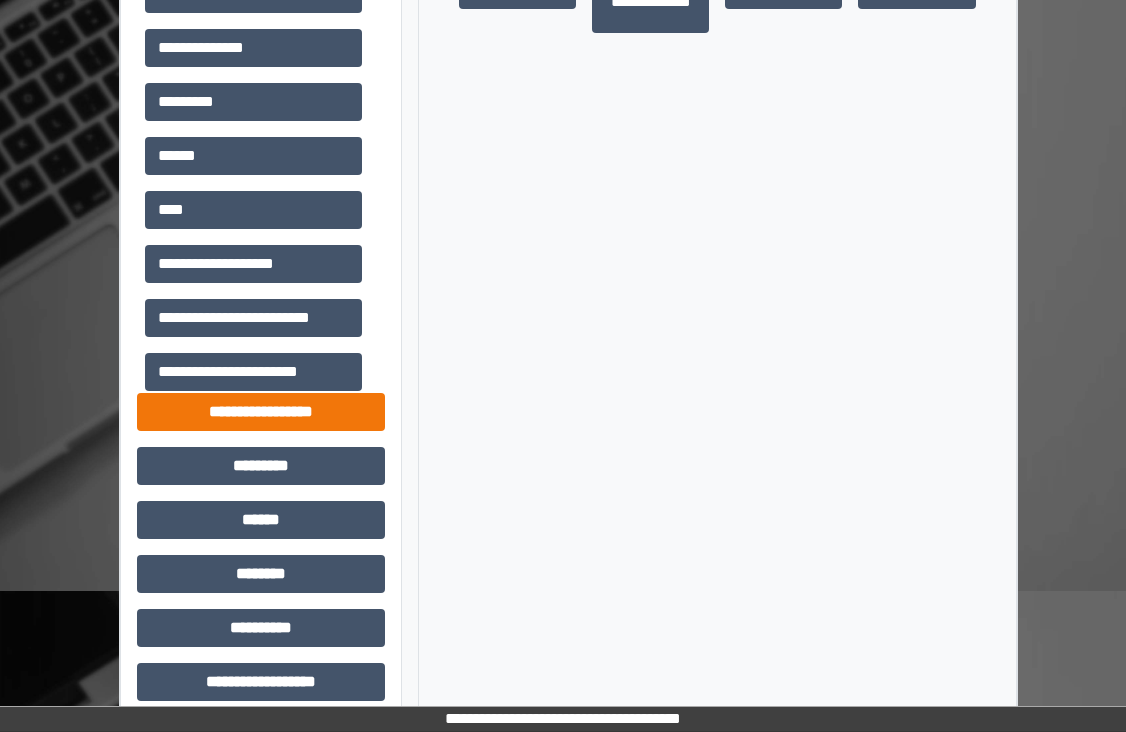 scroll, scrollTop: 922, scrollLeft: 0, axis: vertical 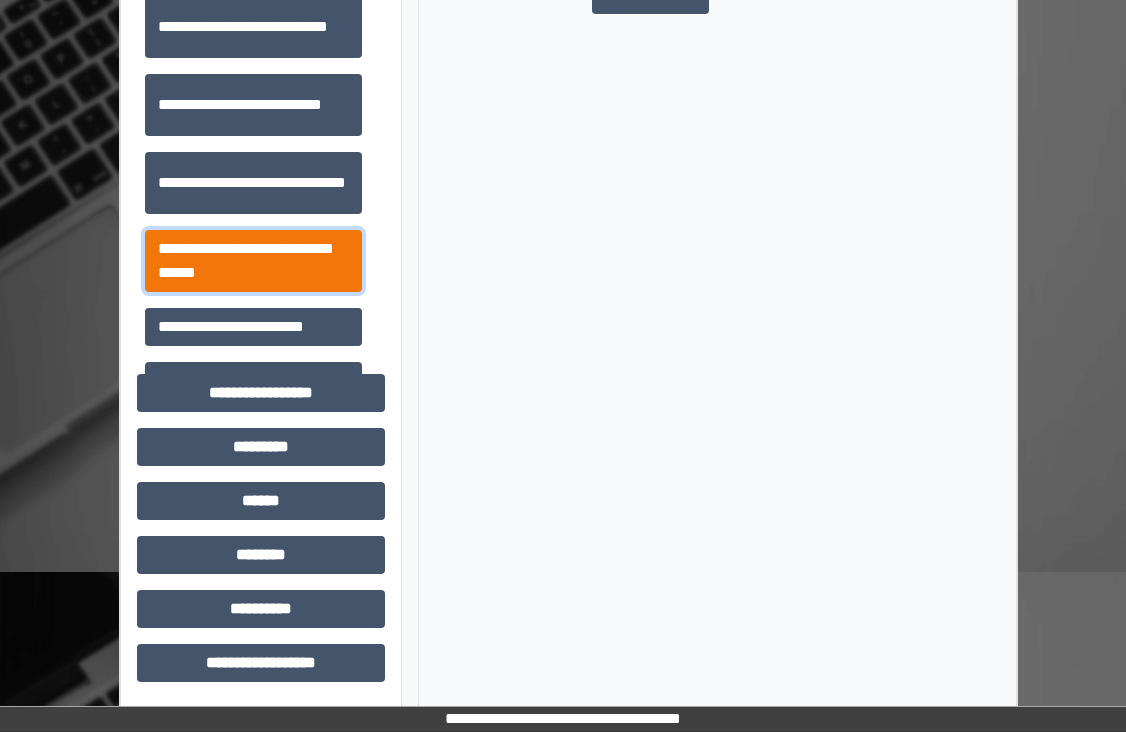 click on "**********" at bounding box center (253, 261) 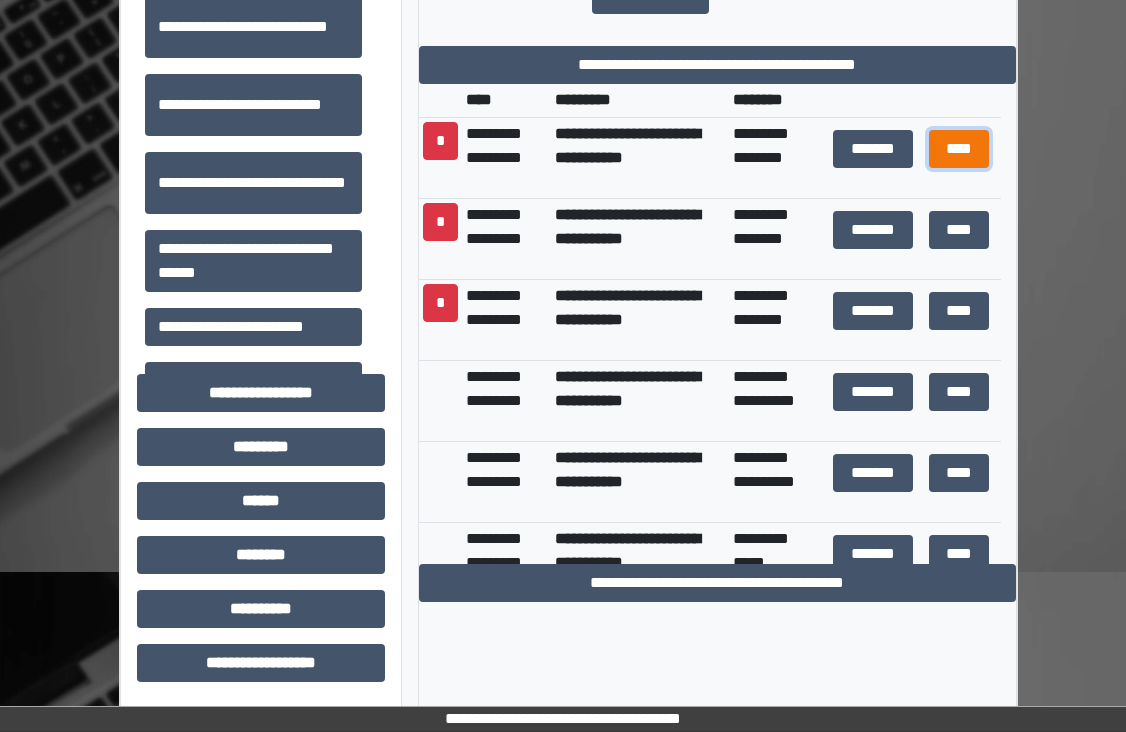 click on "****" at bounding box center (959, 149) 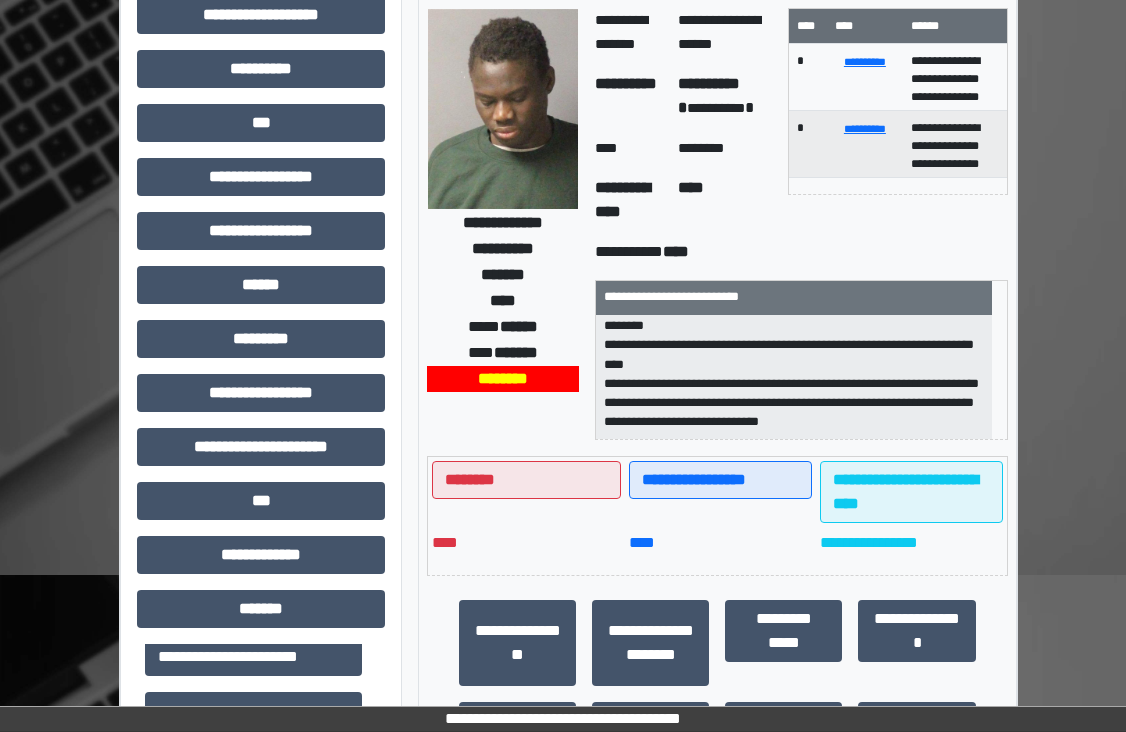 scroll, scrollTop: 0, scrollLeft: 0, axis: both 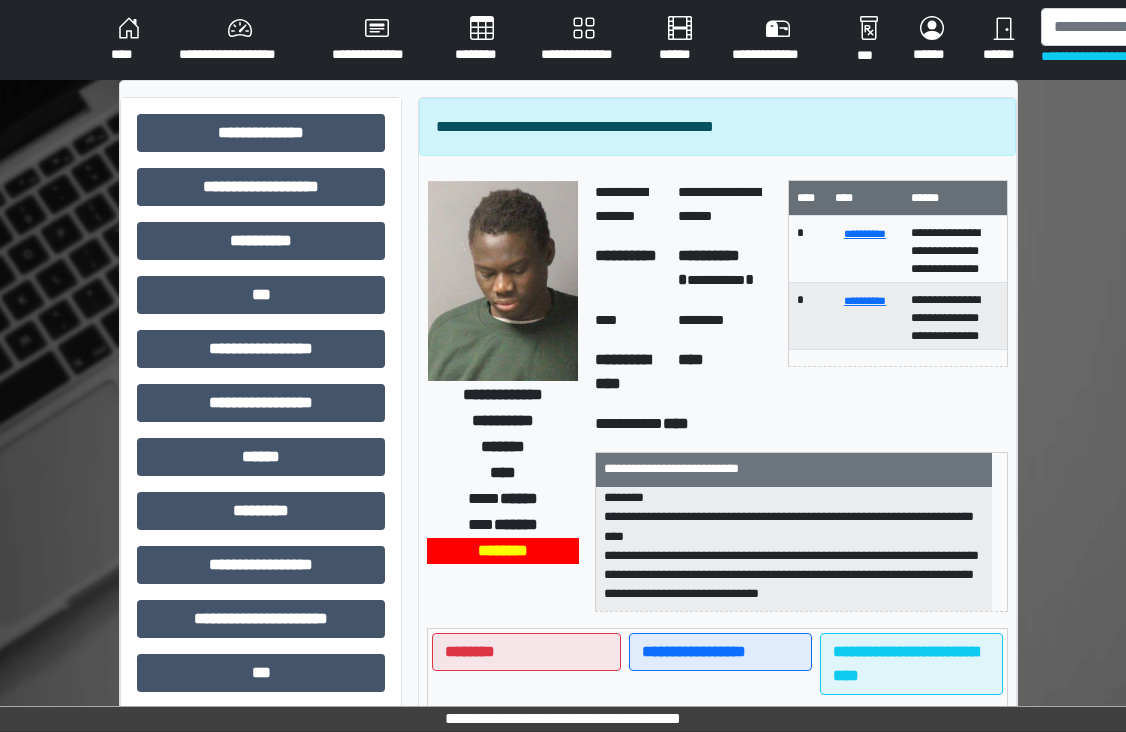 click on "**********" at bounding box center (628, 372) 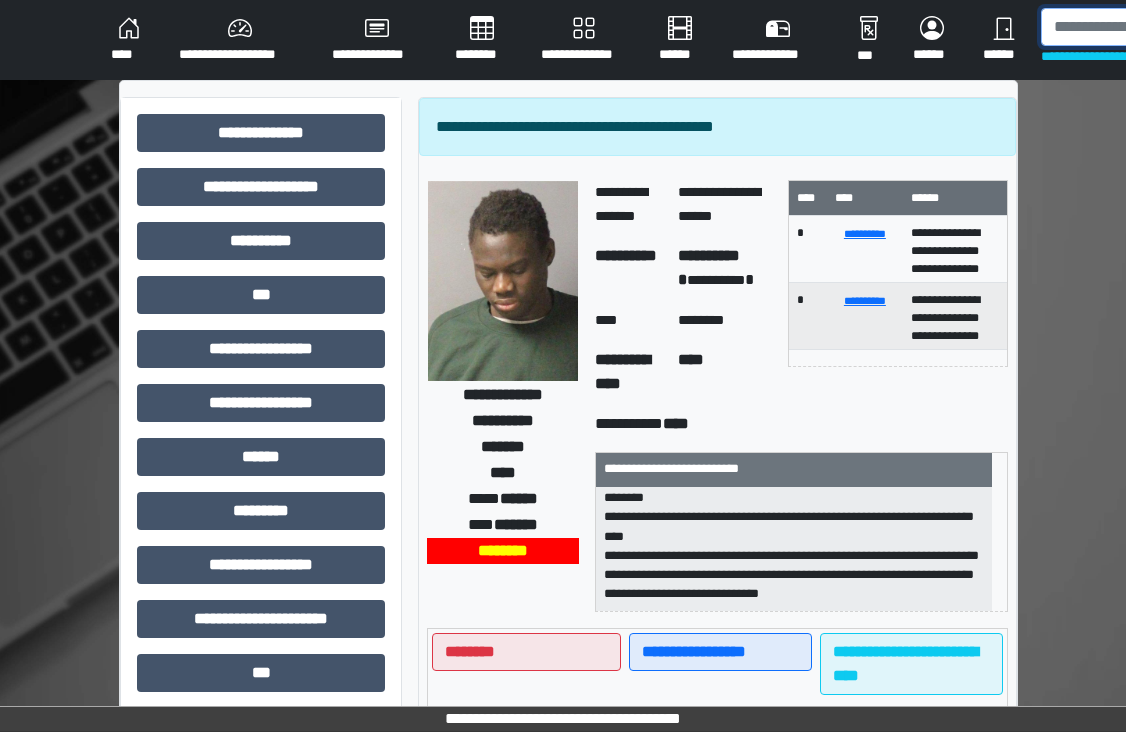 click at bounding box center [1144, 27] 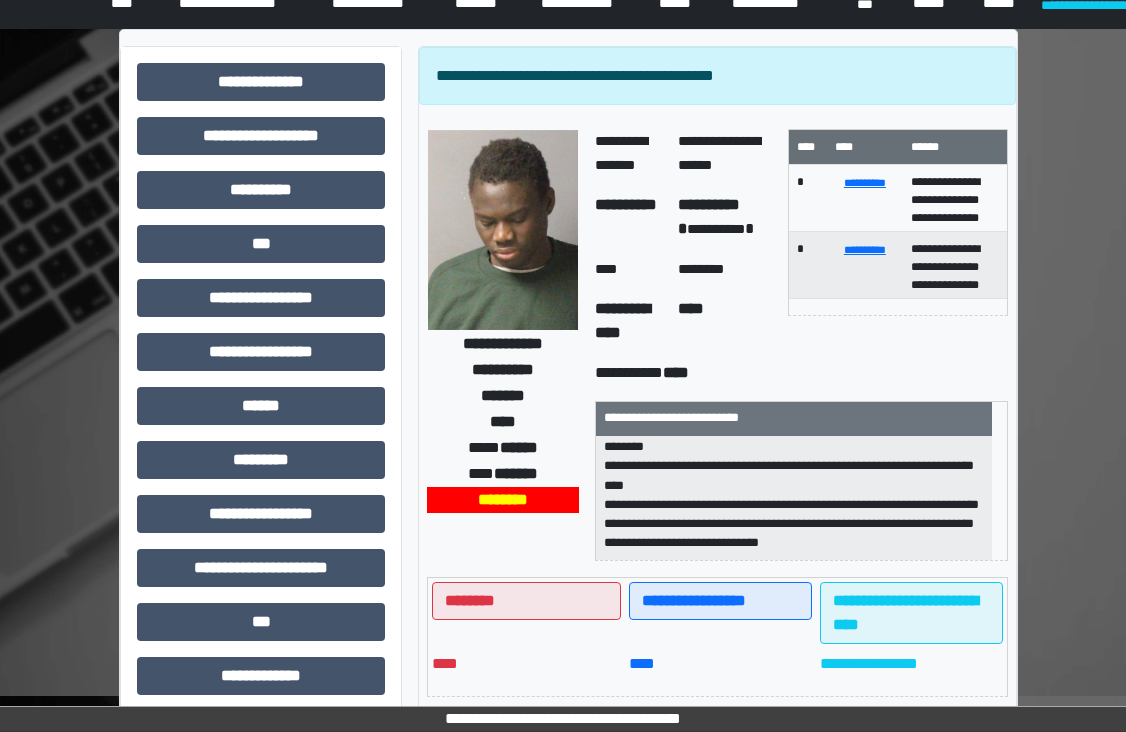 scroll, scrollTop: 0, scrollLeft: 0, axis: both 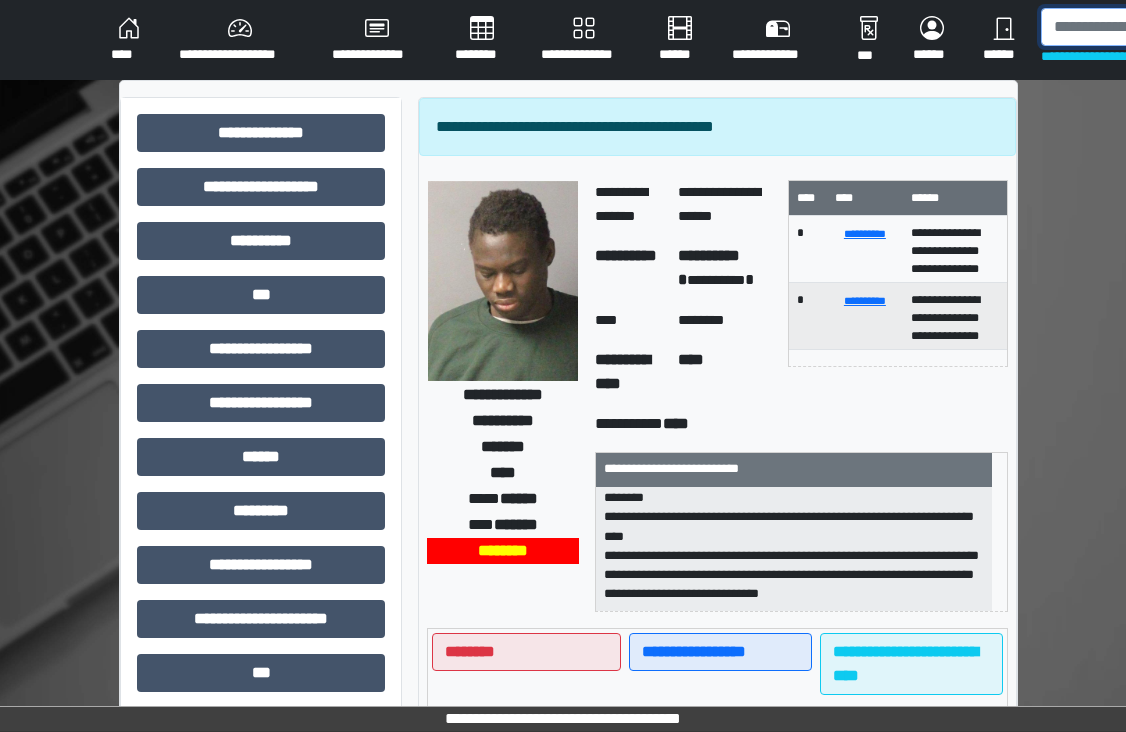 click at bounding box center (1144, 27) 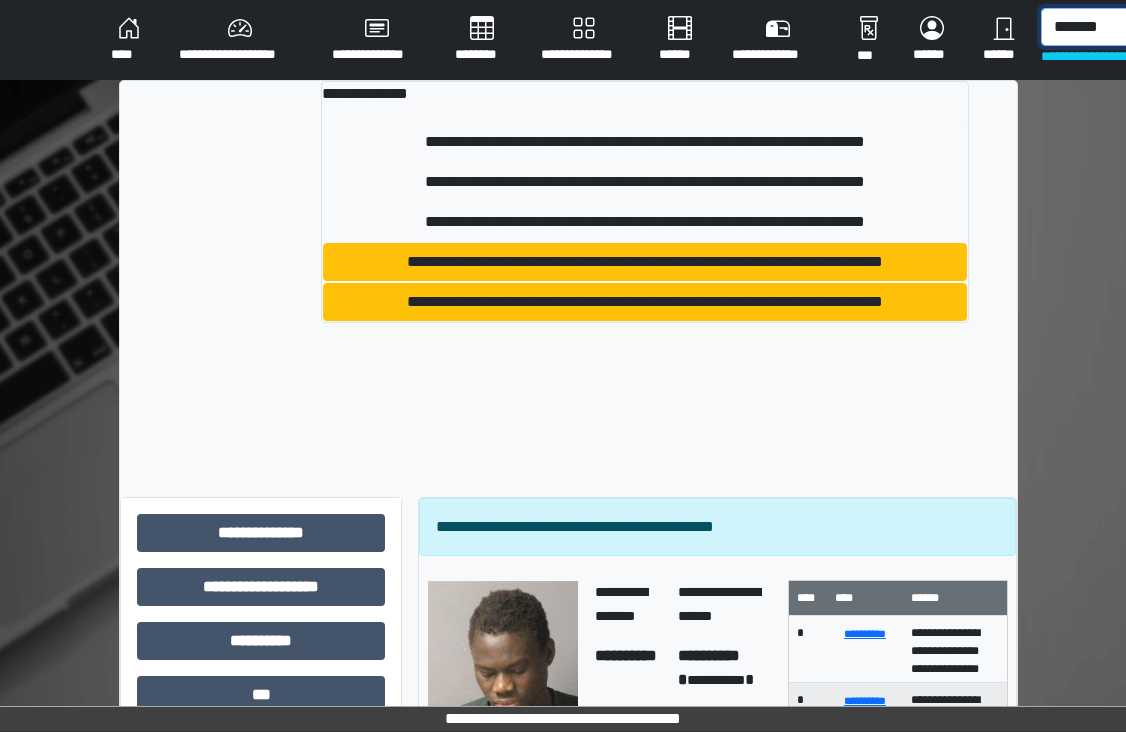 type on "*******" 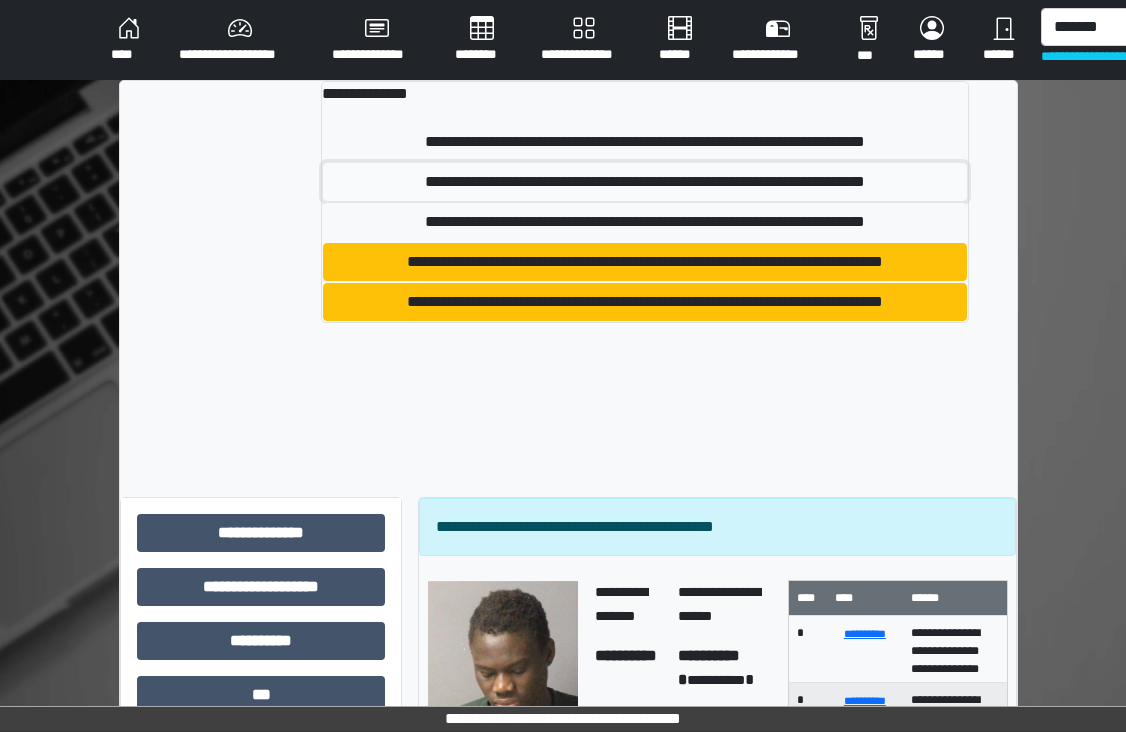 click on "**********" at bounding box center [644, 182] 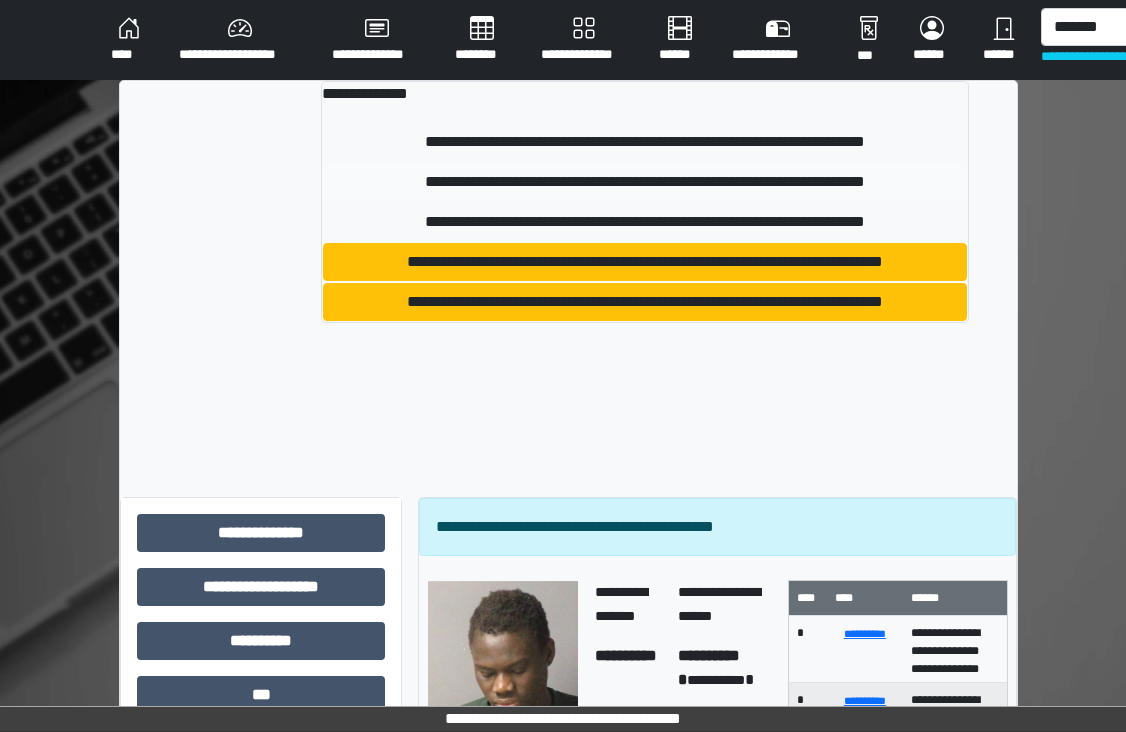 type 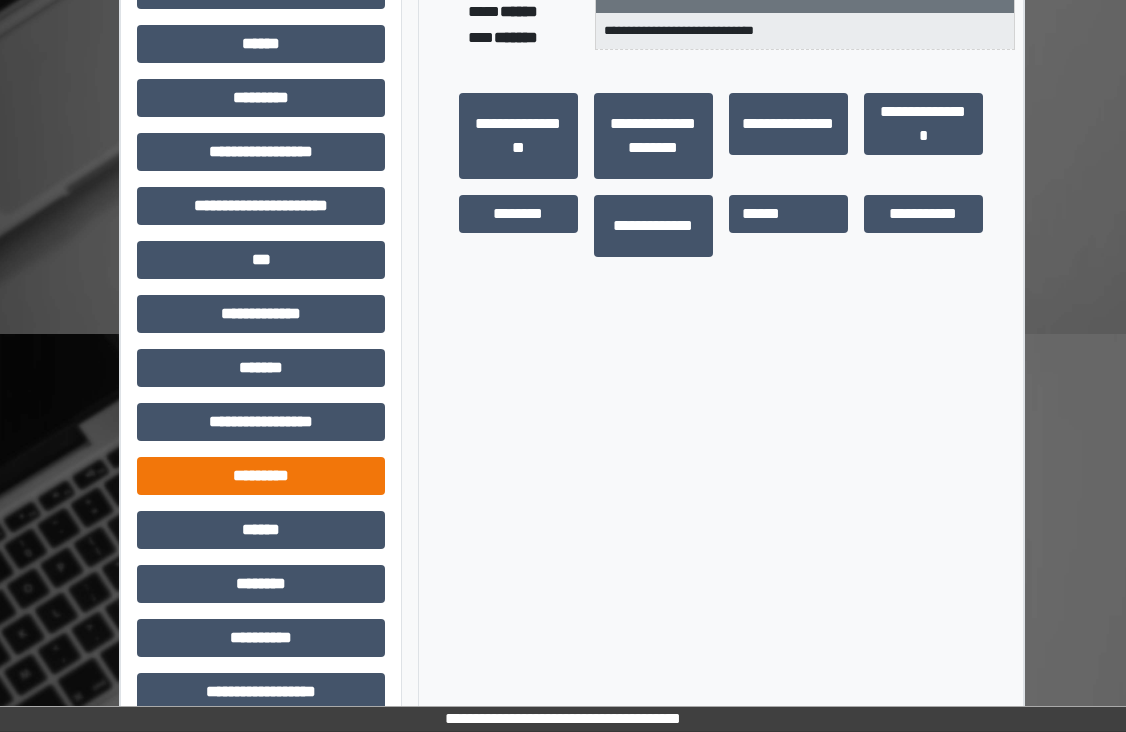 scroll, scrollTop: 442, scrollLeft: 0, axis: vertical 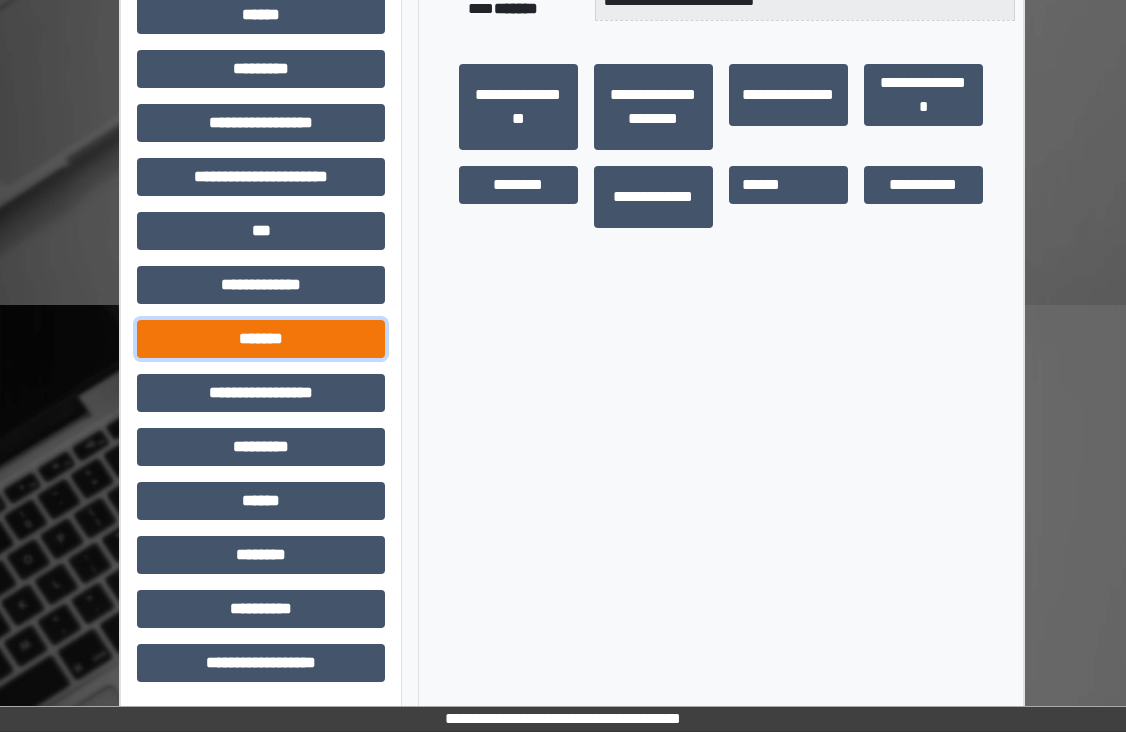 click on "*******" at bounding box center [261, 339] 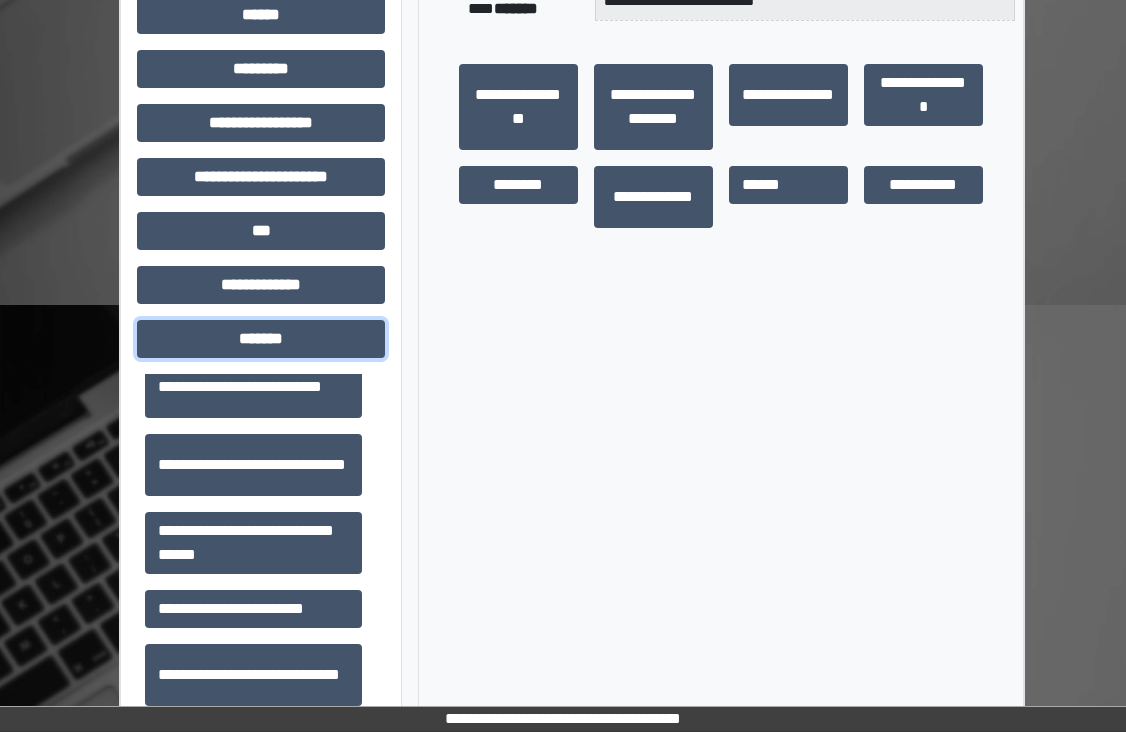 scroll, scrollTop: 700, scrollLeft: 0, axis: vertical 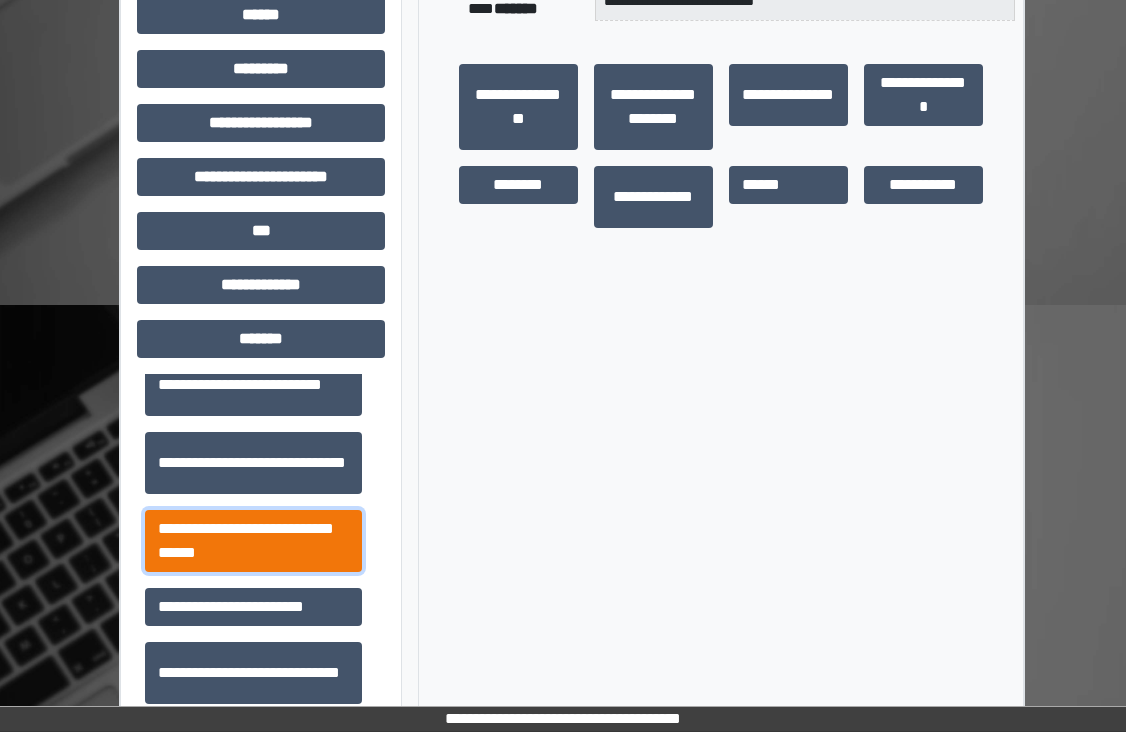 click on "**********" at bounding box center [253, 541] 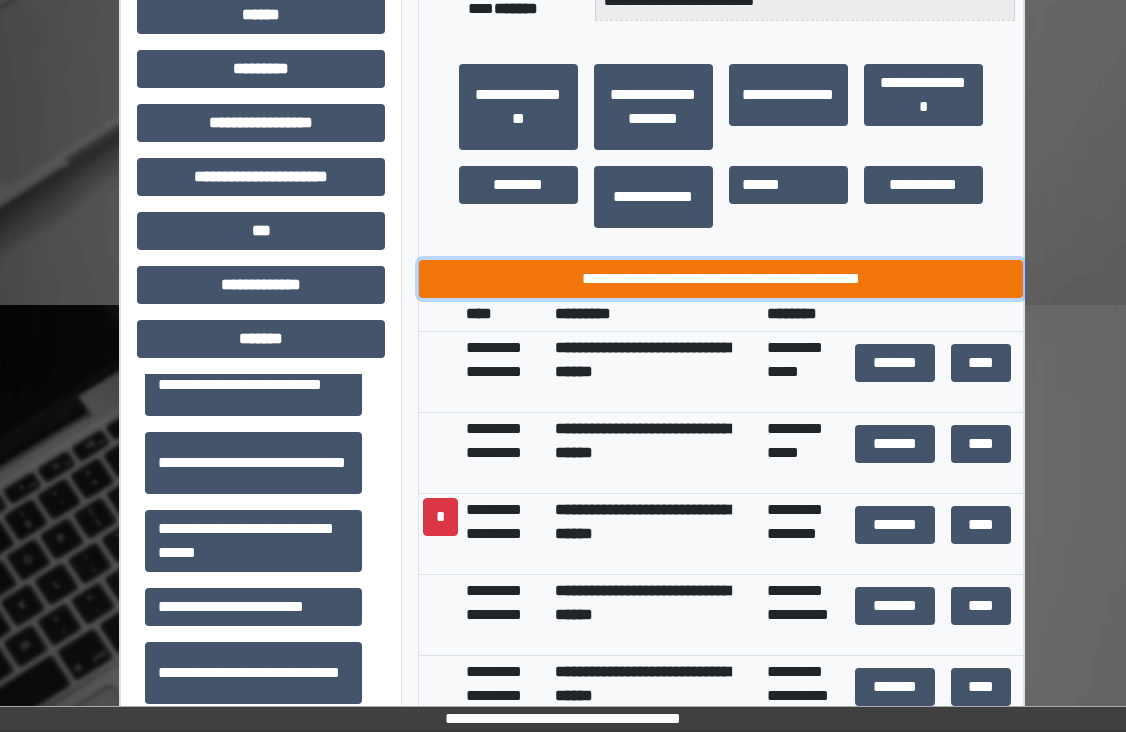 click on "**********" at bounding box center (721, 279) 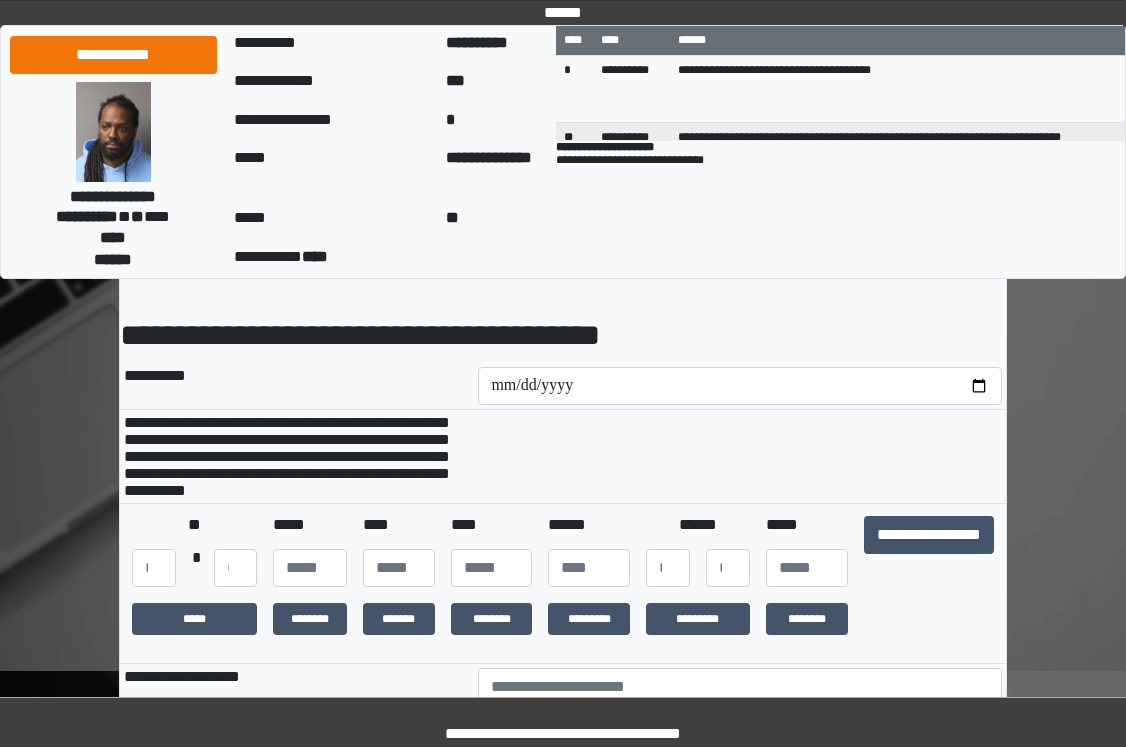 scroll, scrollTop: 200, scrollLeft: 0, axis: vertical 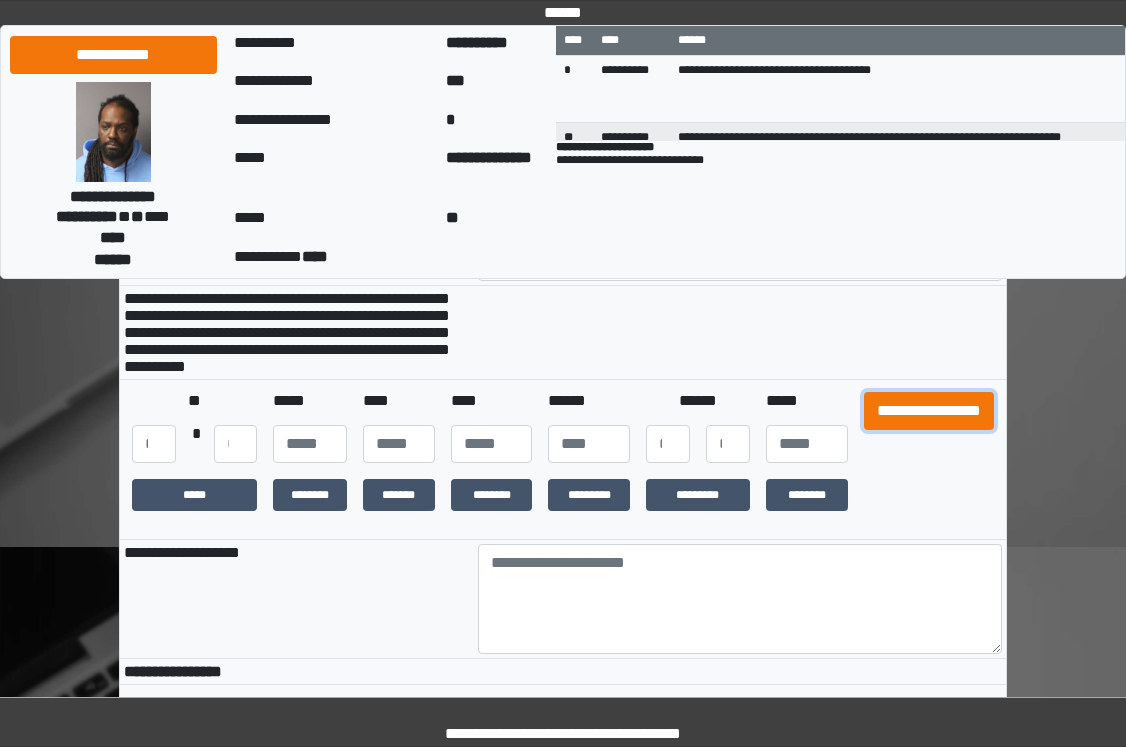click on "**********" at bounding box center (929, 411) 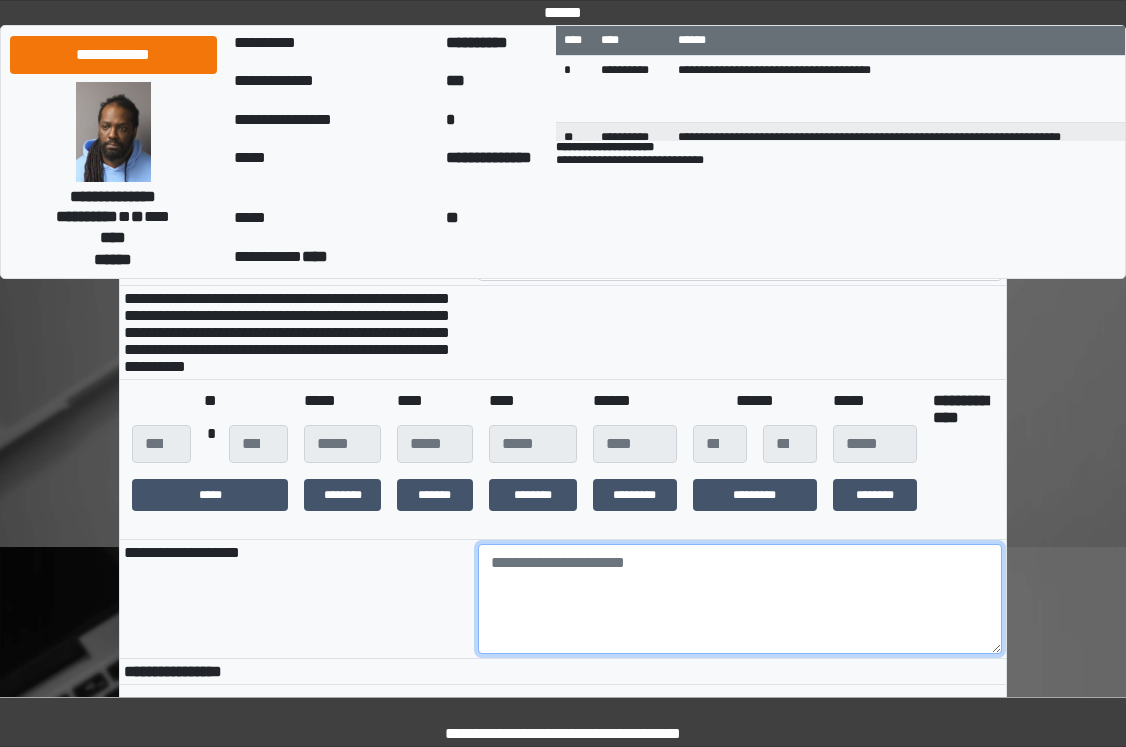 drag, startPoint x: 840, startPoint y: 603, endPoint x: 852, endPoint y: 615, distance: 16.970562 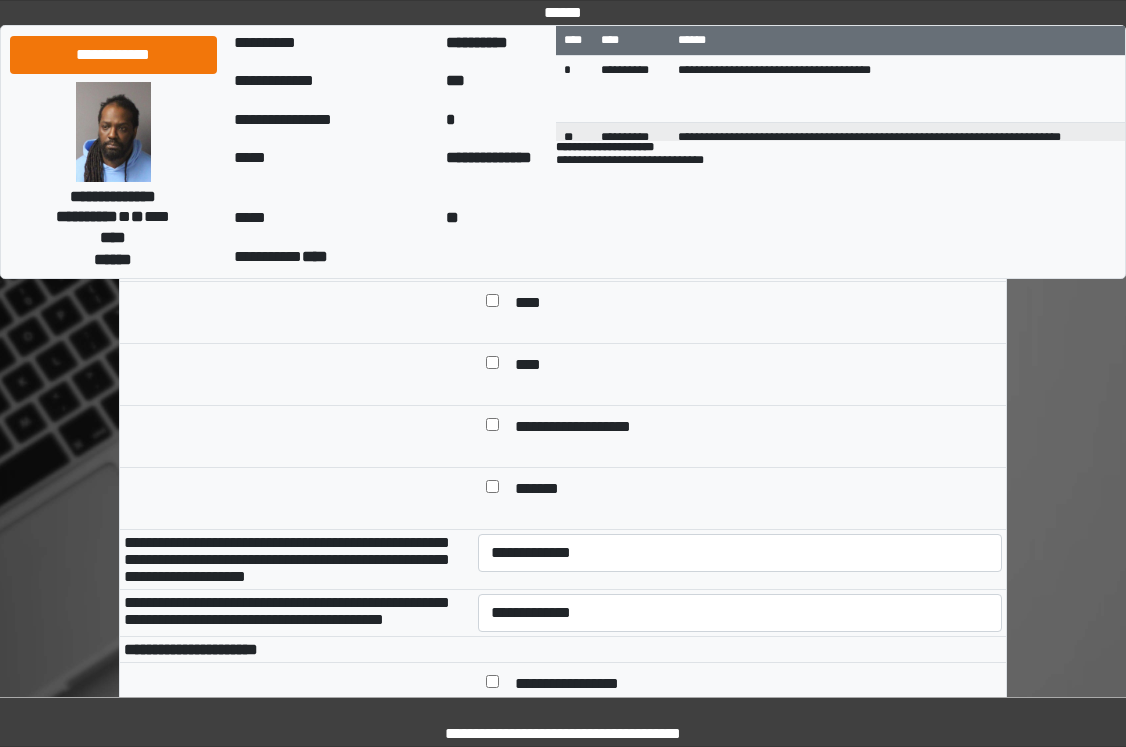 scroll, scrollTop: 700, scrollLeft: 0, axis: vertical 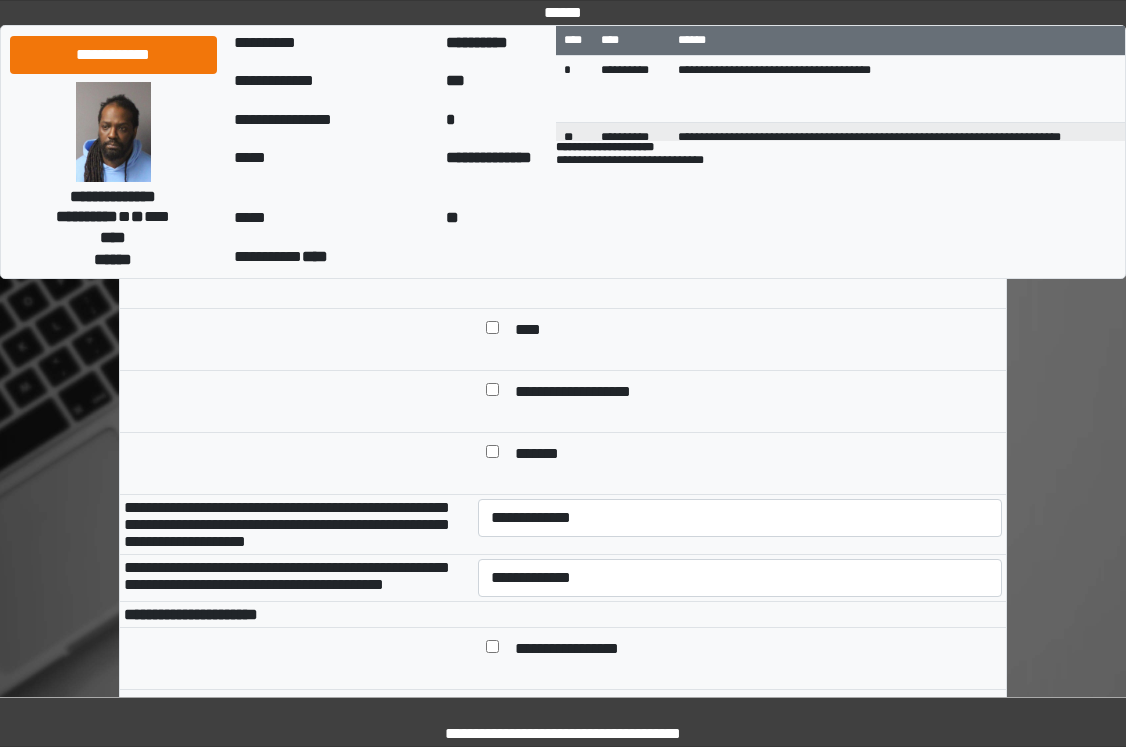 type on "**********" 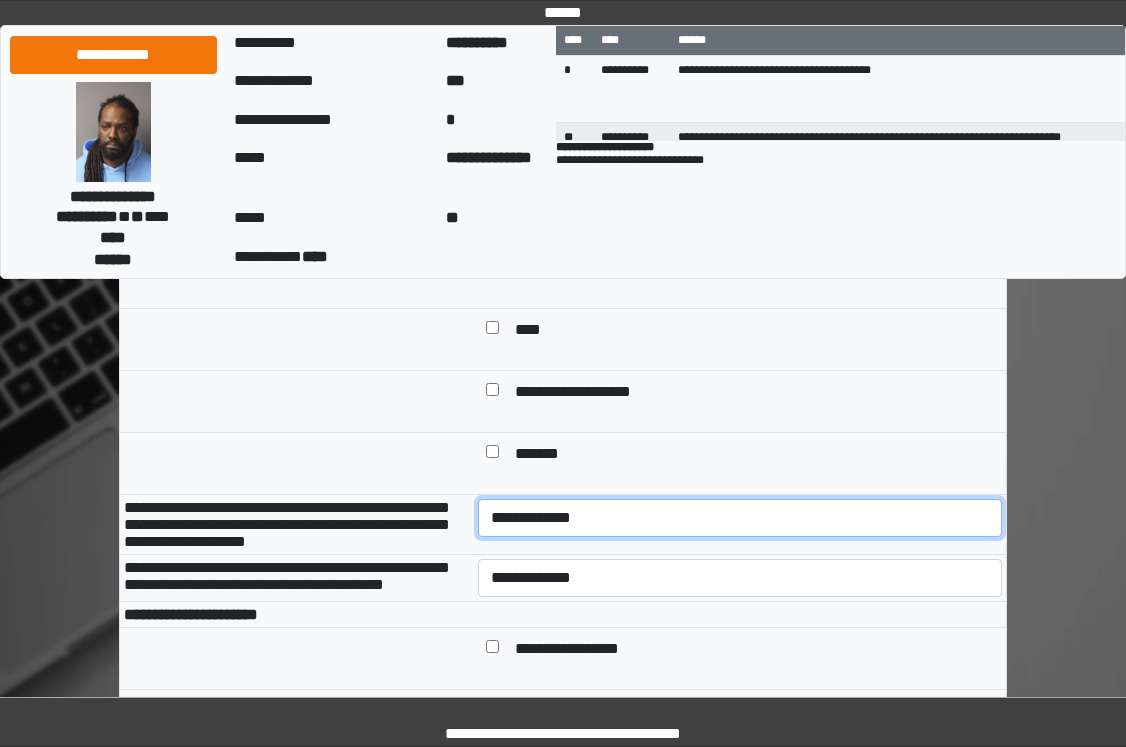 drag, startPoint x: 578, startPoint y: 539, endPoint x: 591, endPoint y: 549, distance: 16.40122 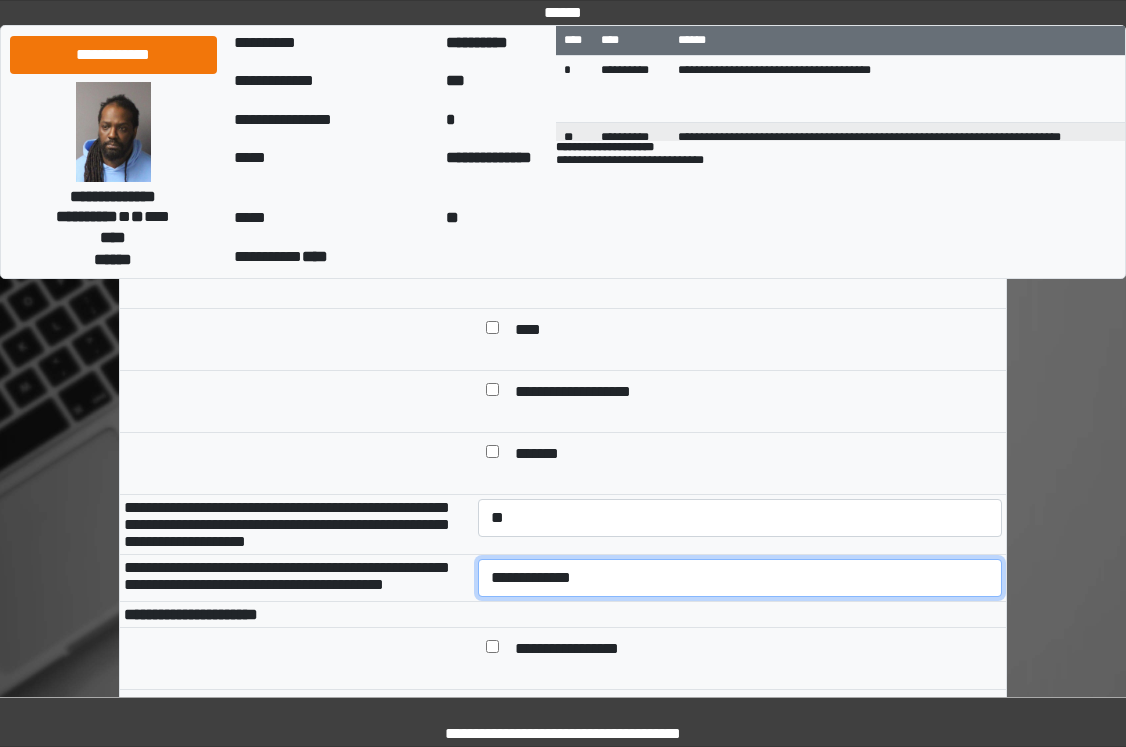 drag, startPoint x: 603, startPoint y: 608, endPoint x: 610, endPoint y: 633, distance: 25.96151 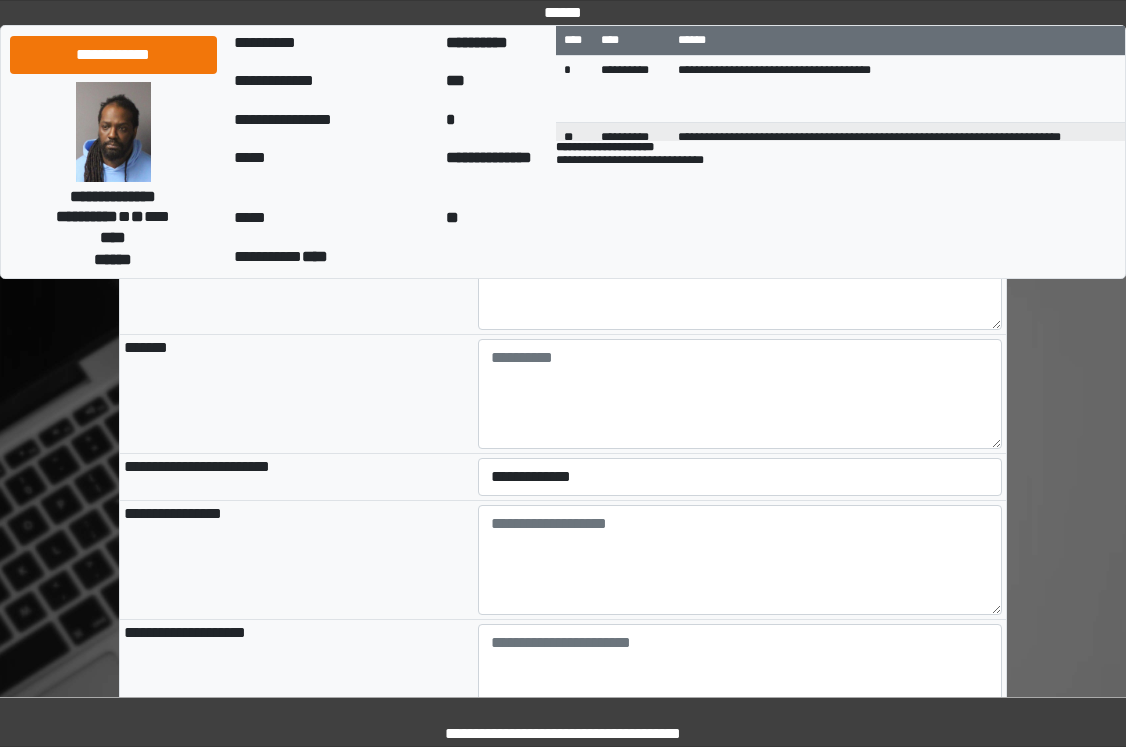 scroll, scrollTop: 1700, scrollLeft: 0, axis: vertical 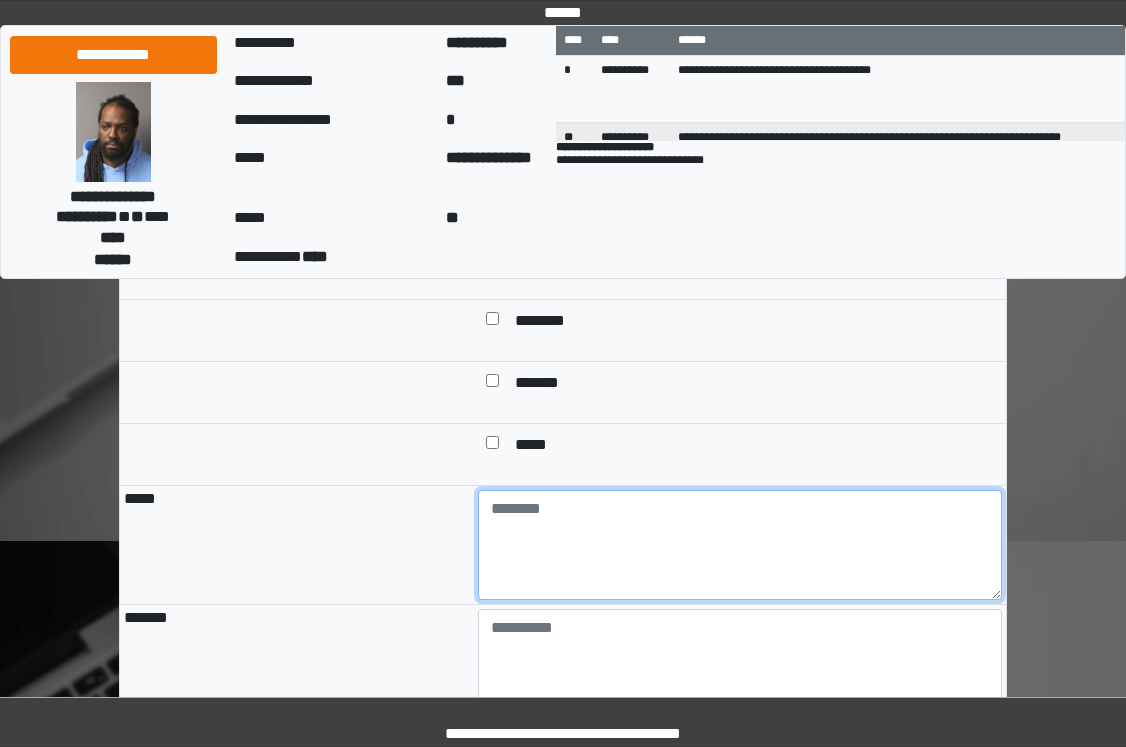 click at bounding box center (740, 545) 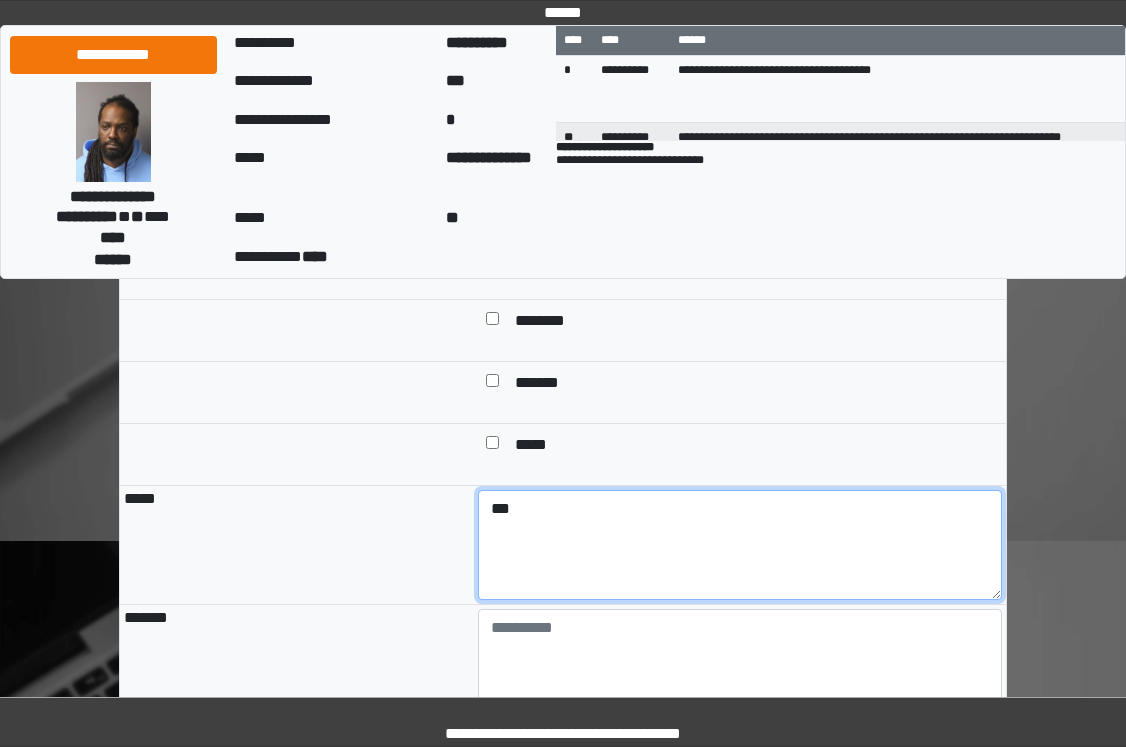 type on "***" 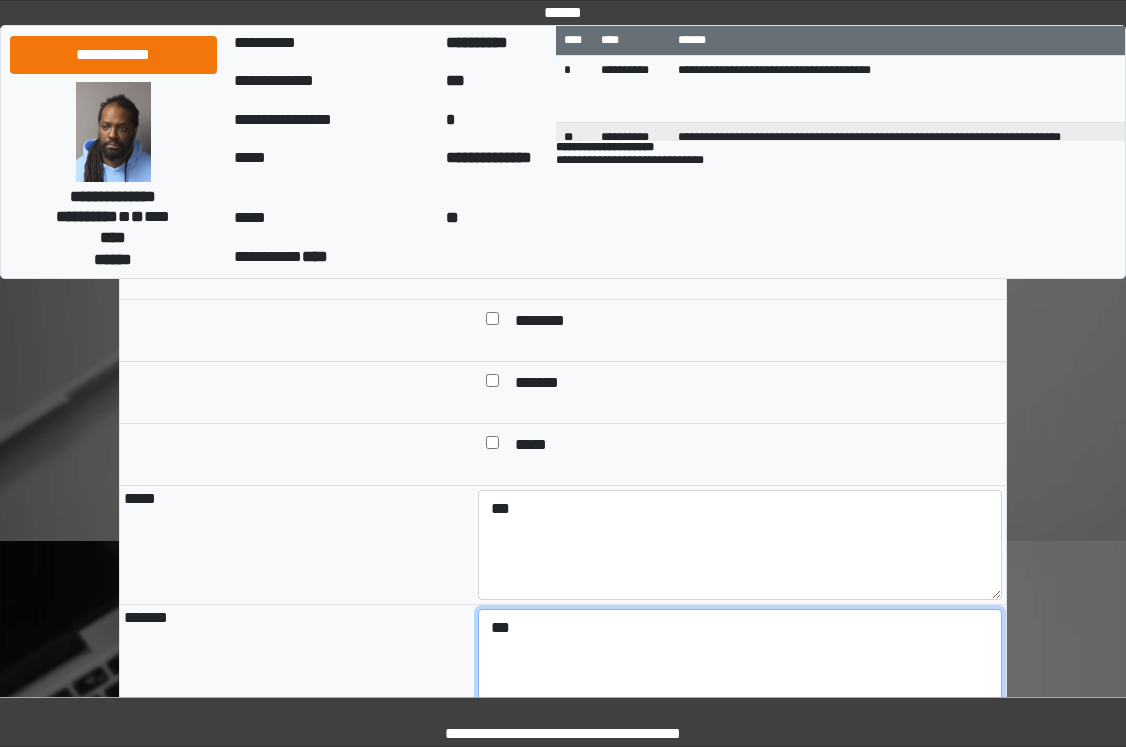 type on "***" 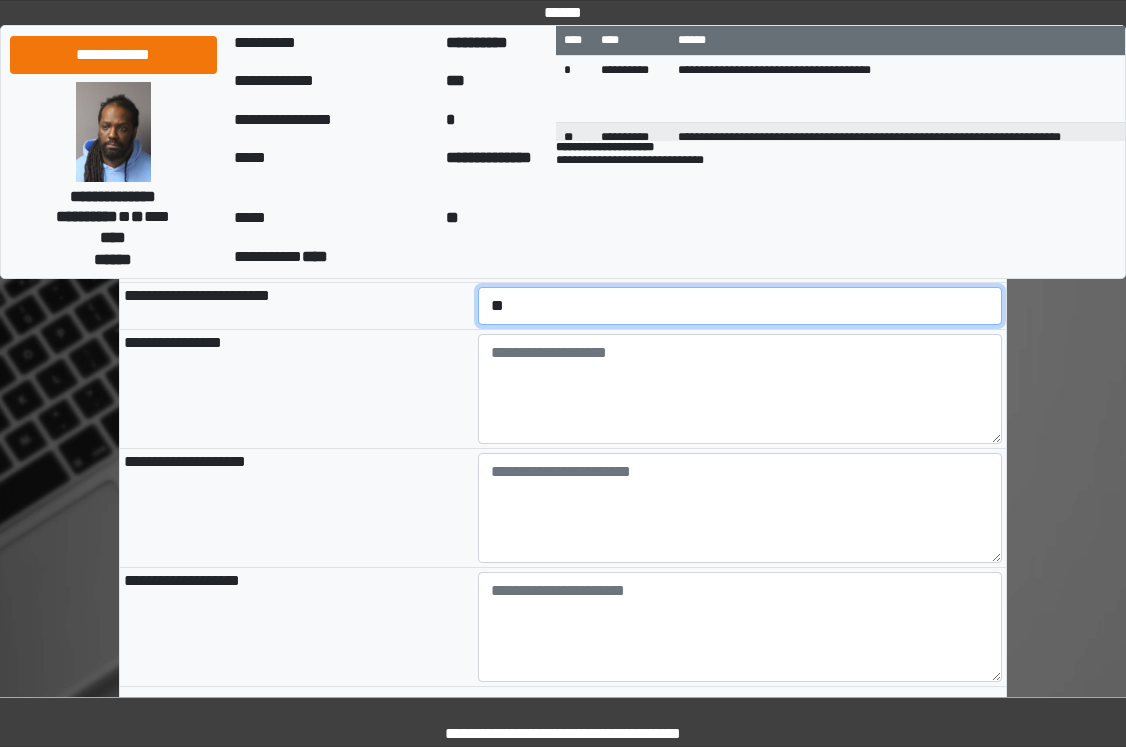 scroll, scrollTop: 2150, scrollLeft: 0, axis: vertical 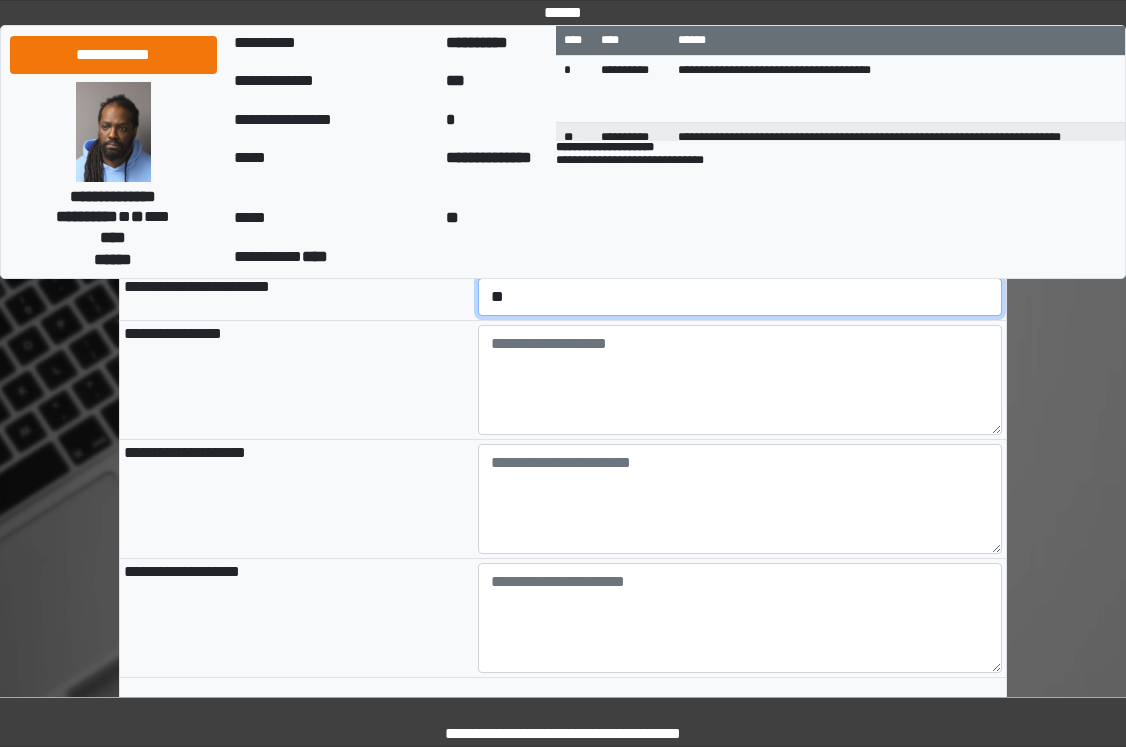 select on "*" 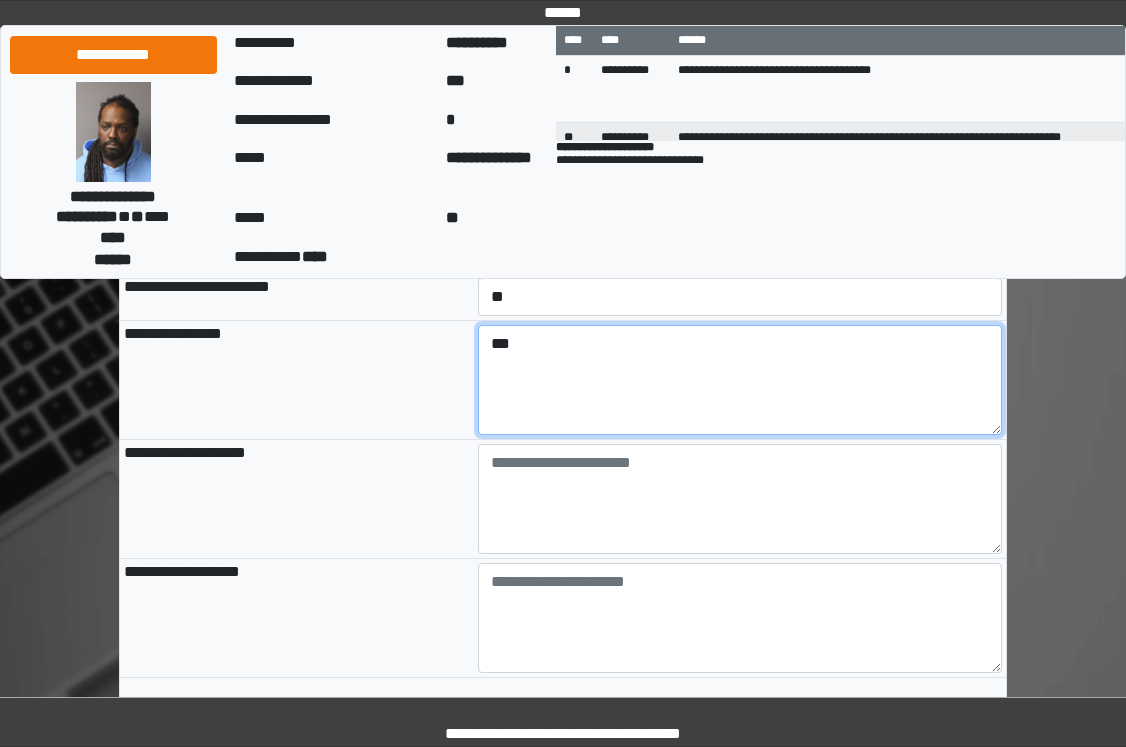 type on "***" 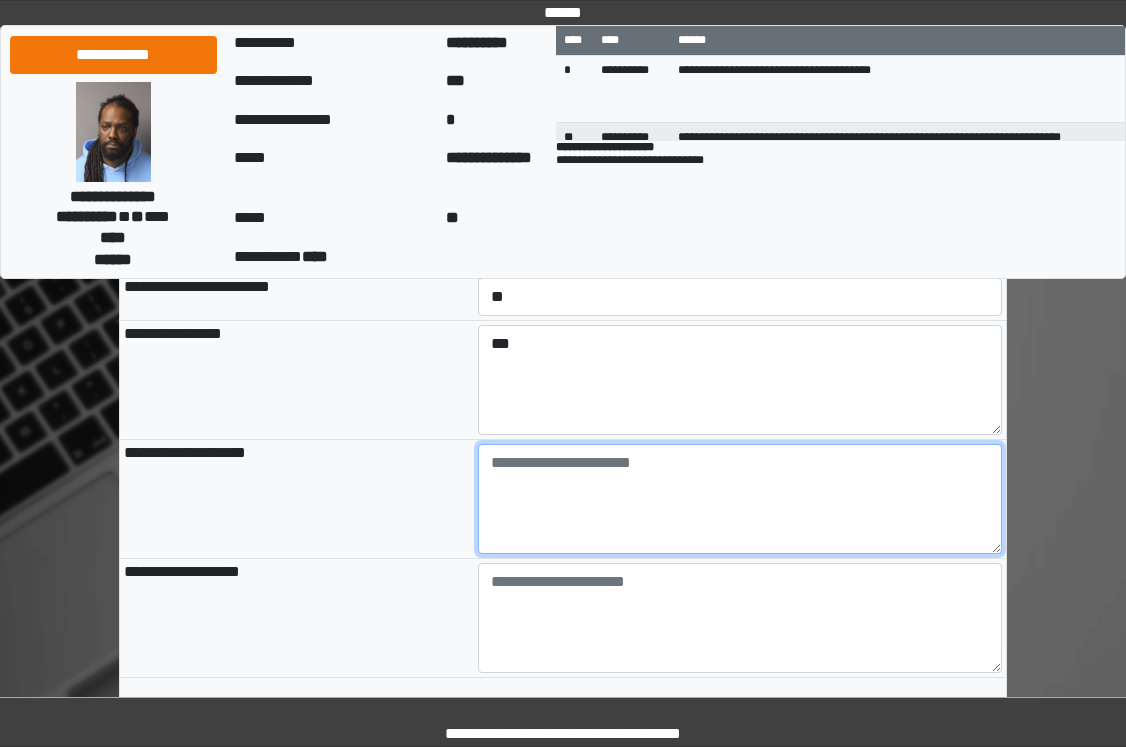 paste on "**********" 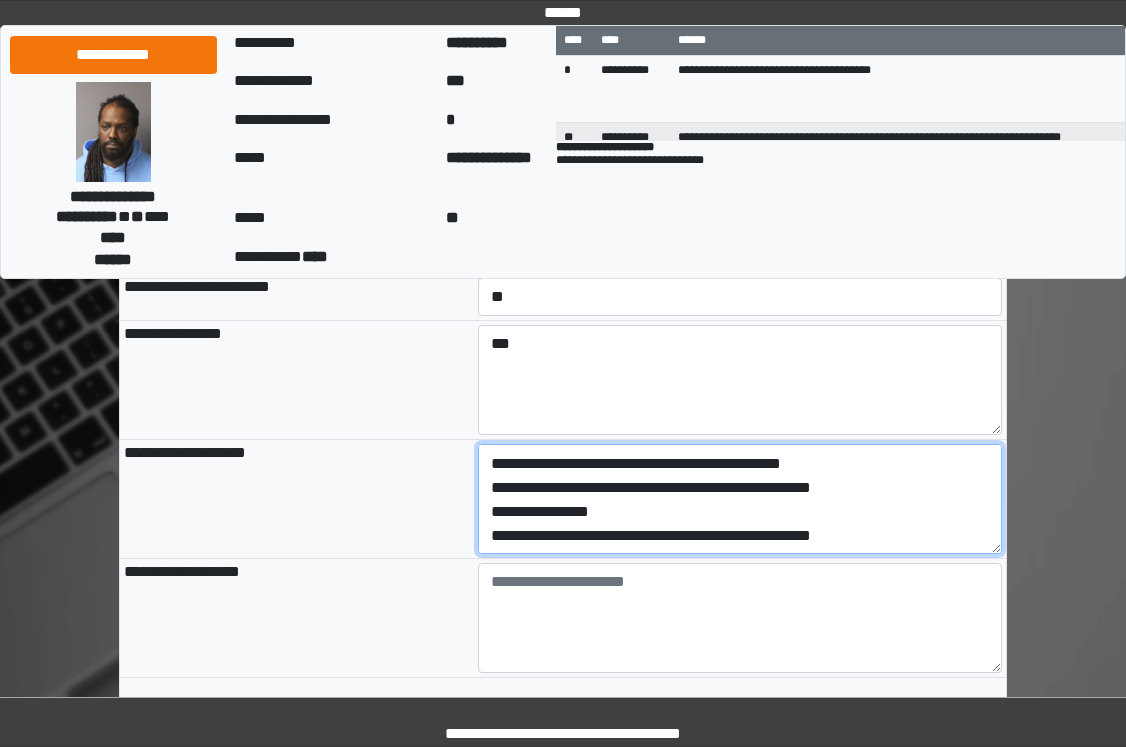 scroll, scrollTop: 0, scrollLeft: 0, axis: both 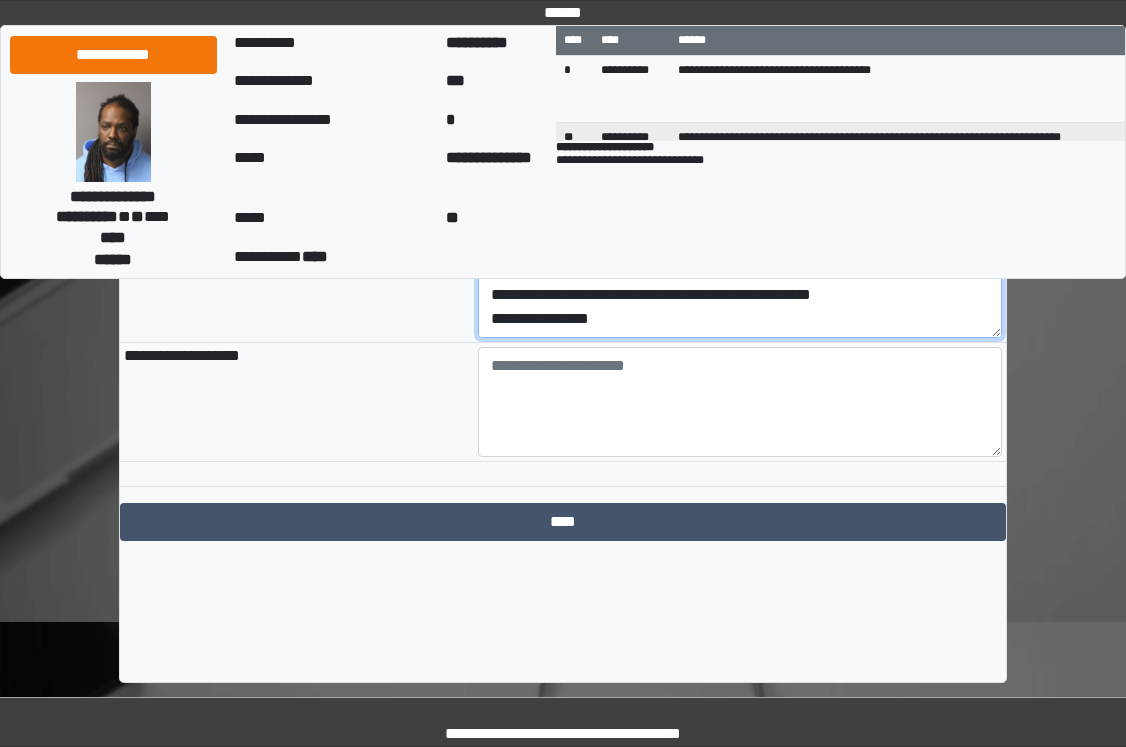 click on "**********" at bounding box center (740, 283) 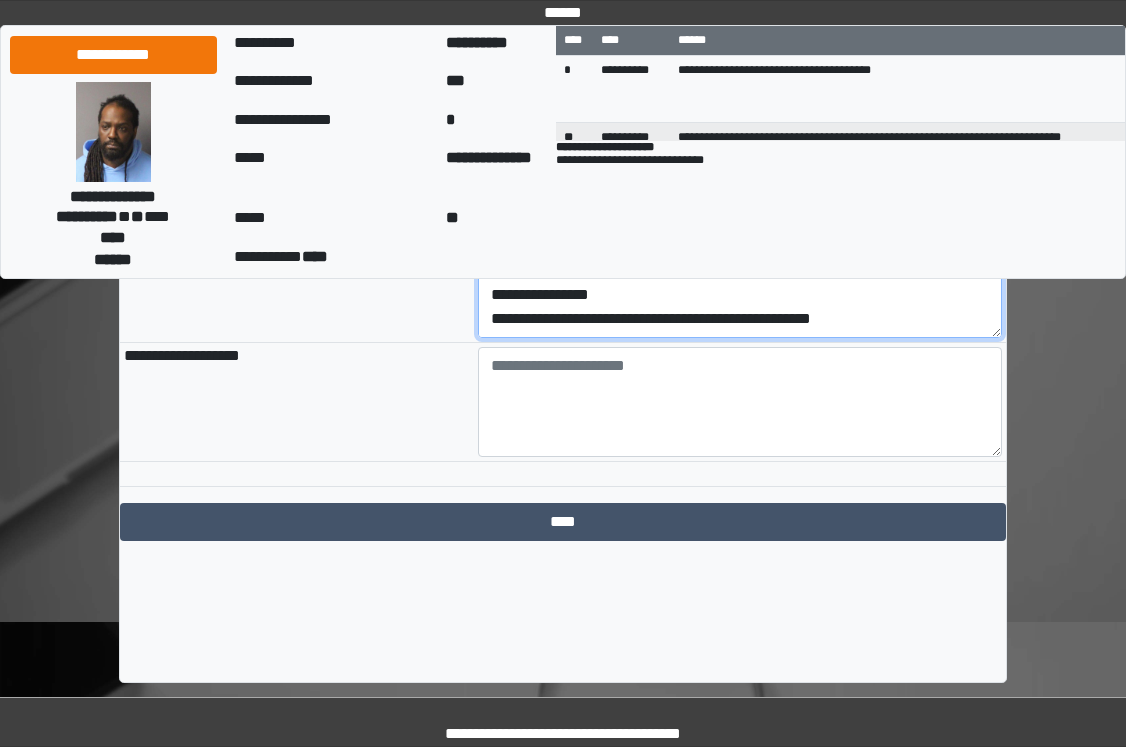 click on "**********" at bounding box center (740, 283) 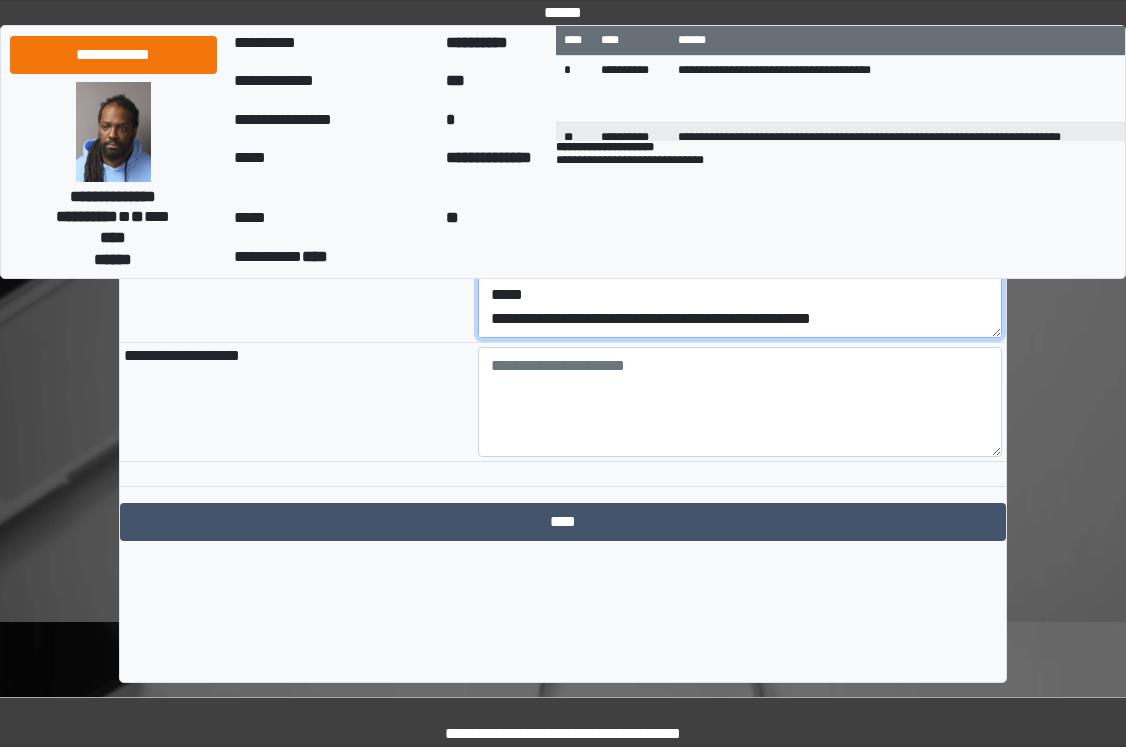 click on "**********" at bounding box center [740, 283] 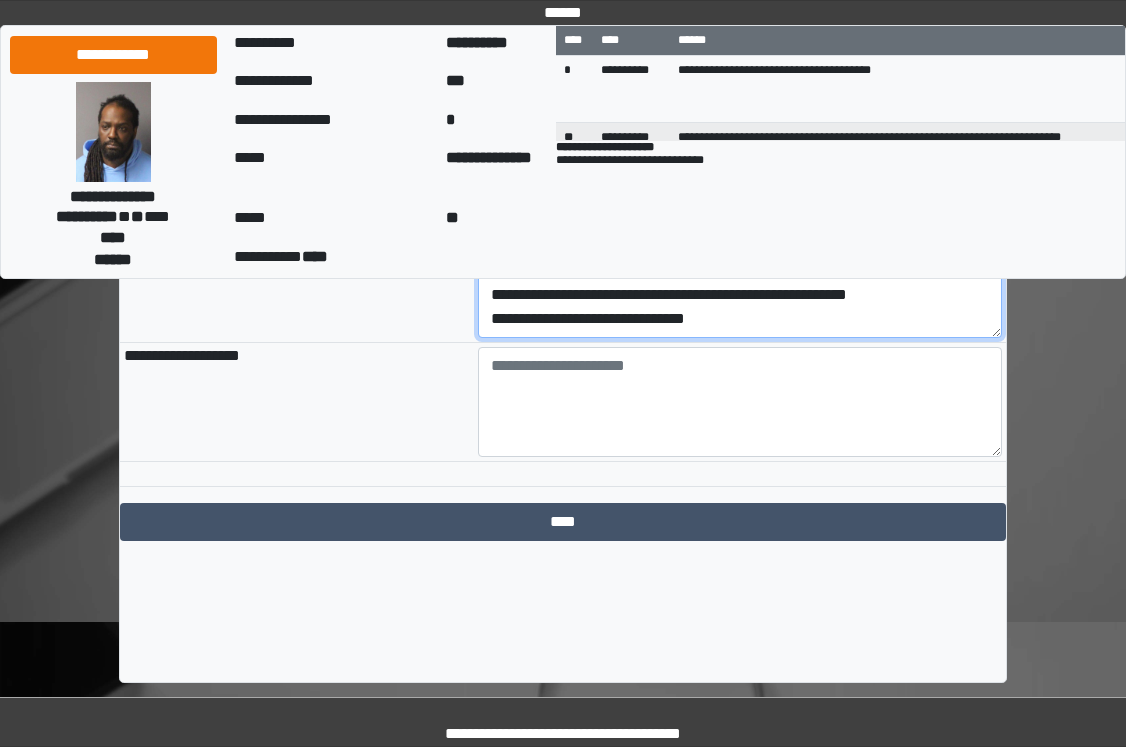 scroll, scrollTop: 24, scrollLeft: 0, axis: vertical 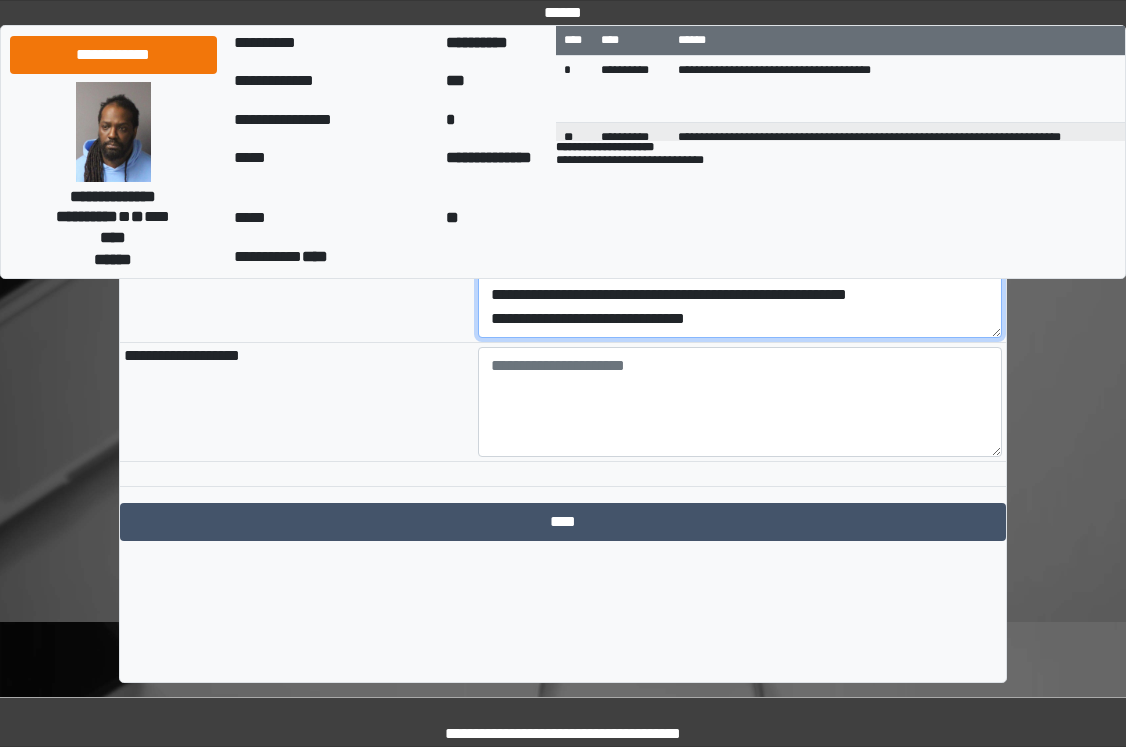 click on "**********" at bounding box center [740, 283] 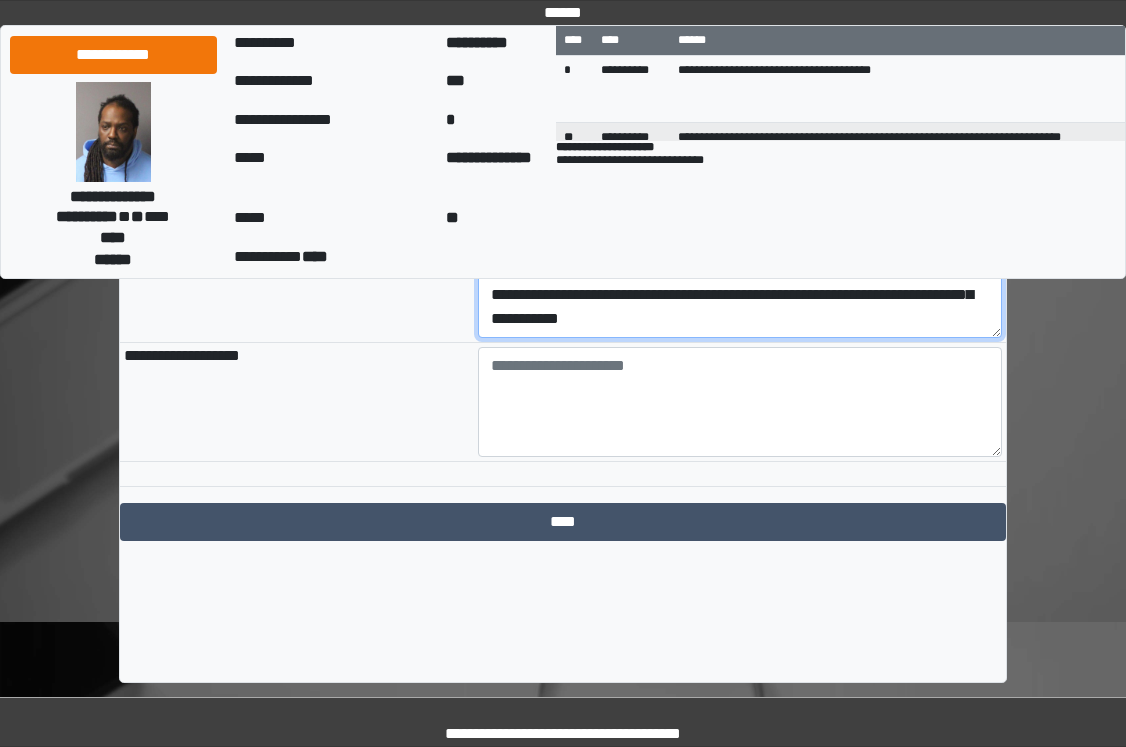 scroll, scrollTop: 0, scrollLeft: 0, axis: both 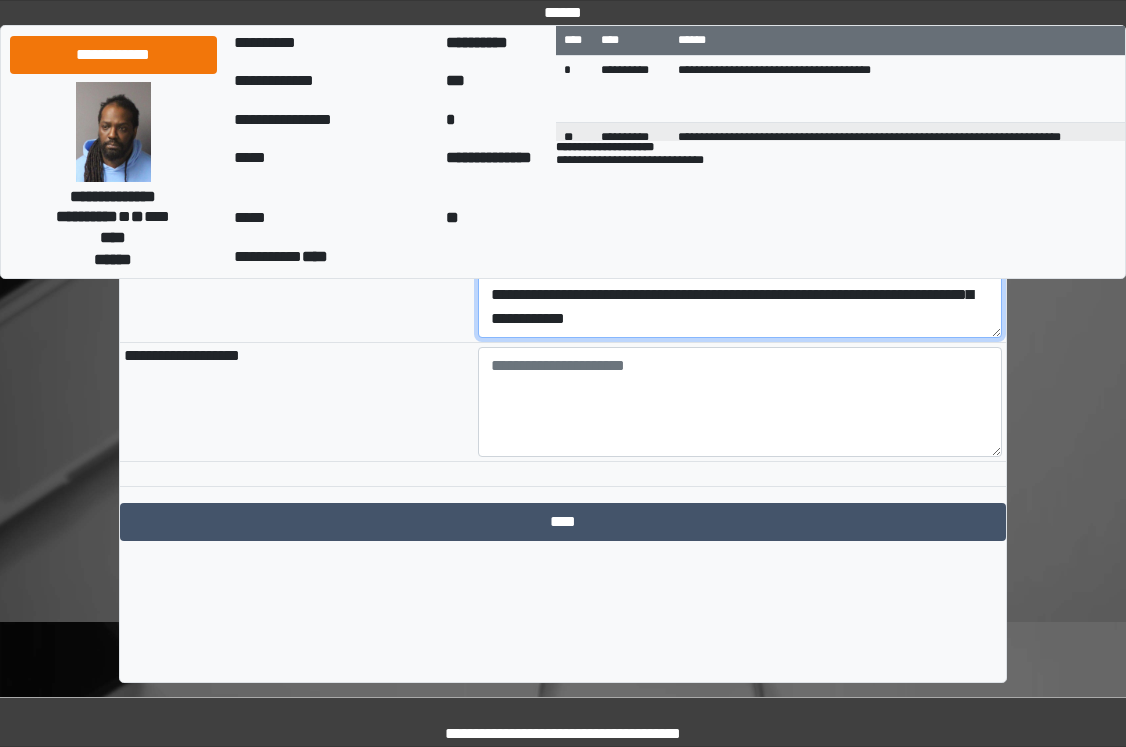 click on "**********" at bounding box center (740, 283) 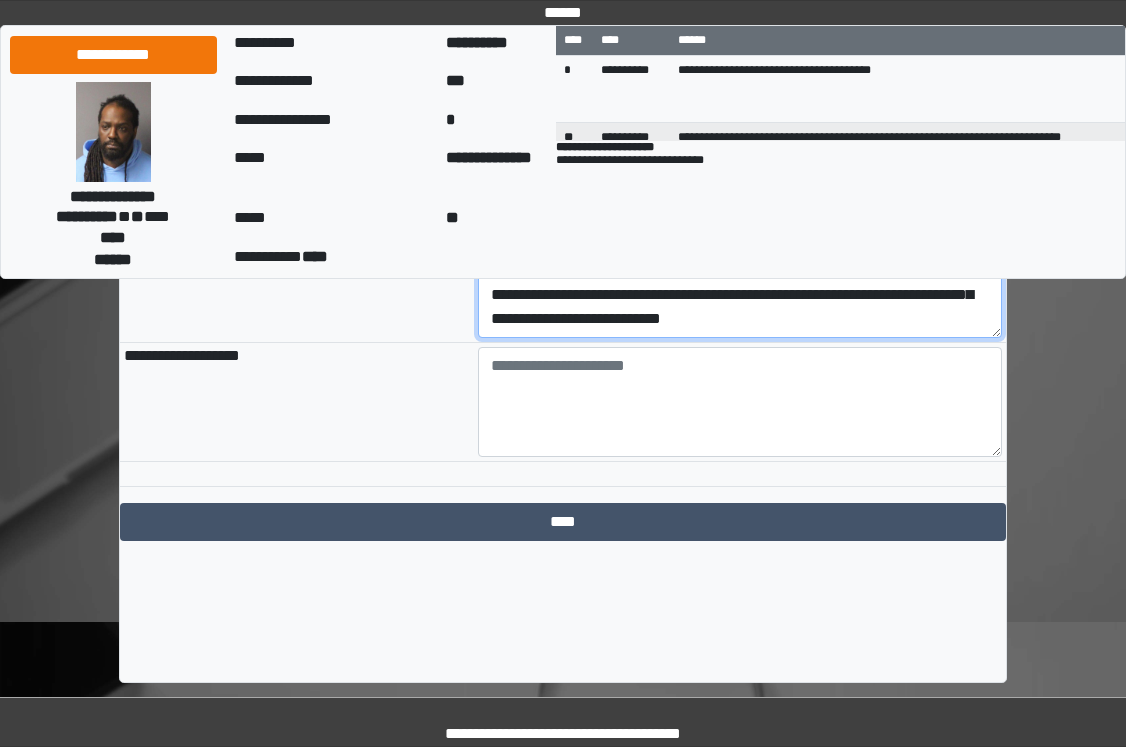scroll, scrollTop: 16, scrollLeft: 0, axis: vertical 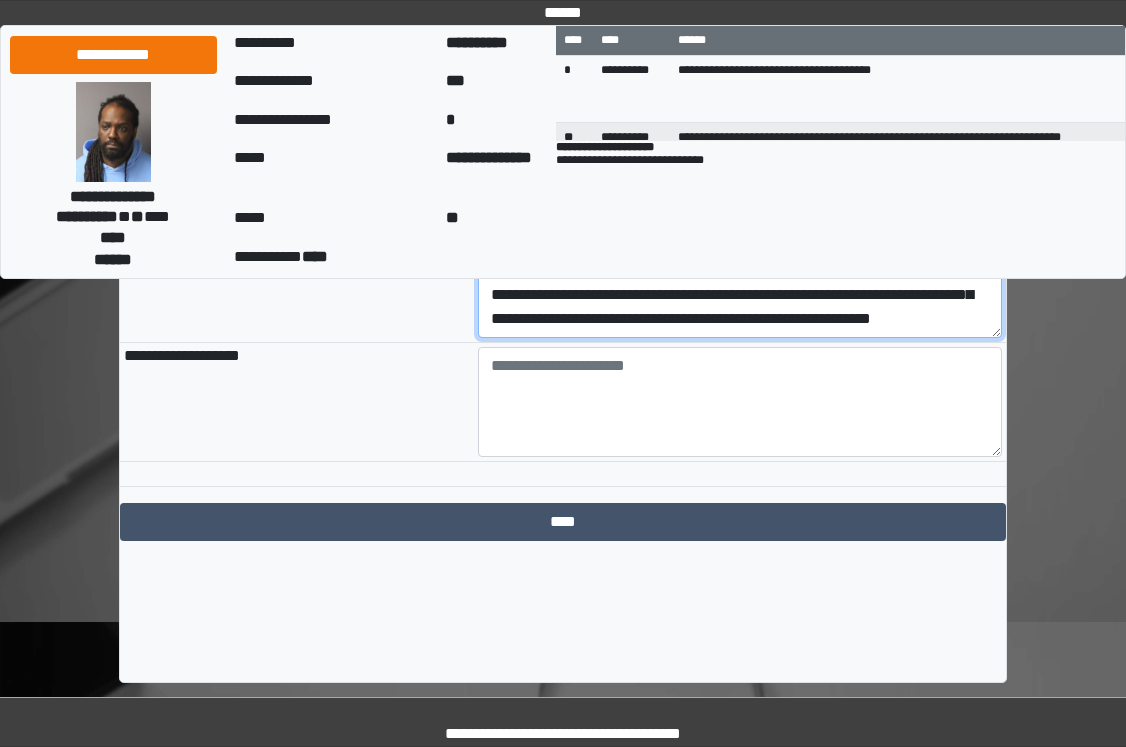 type on "**********" 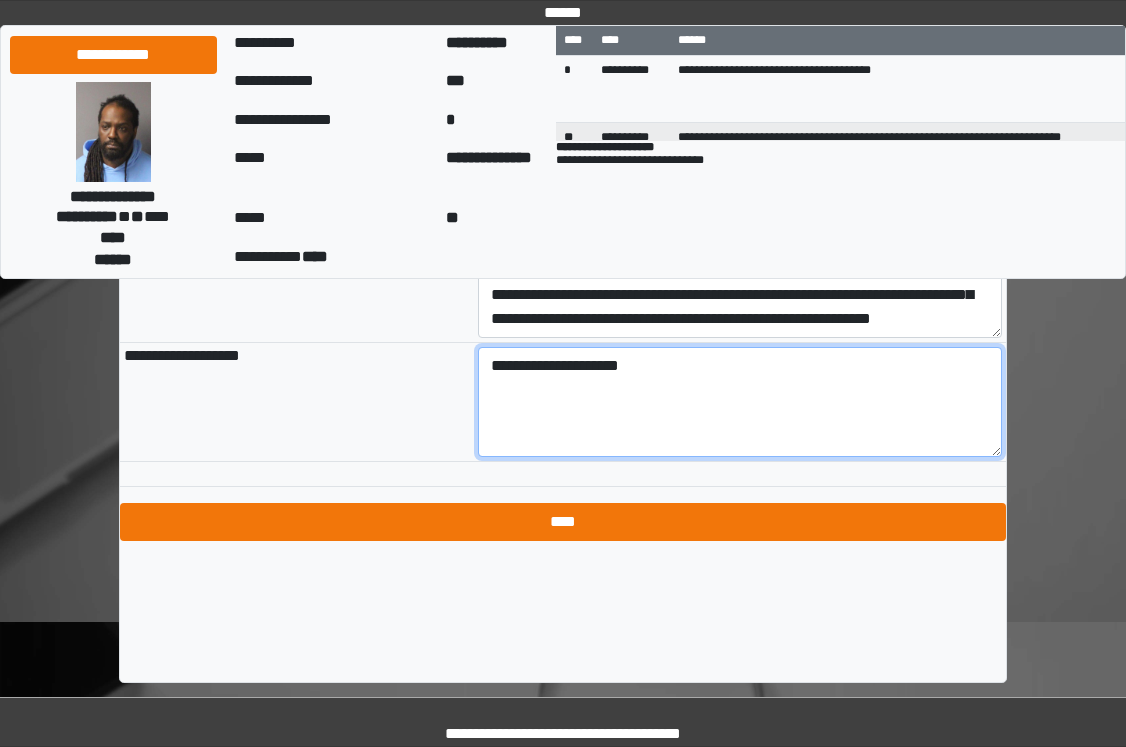 type on "**********" 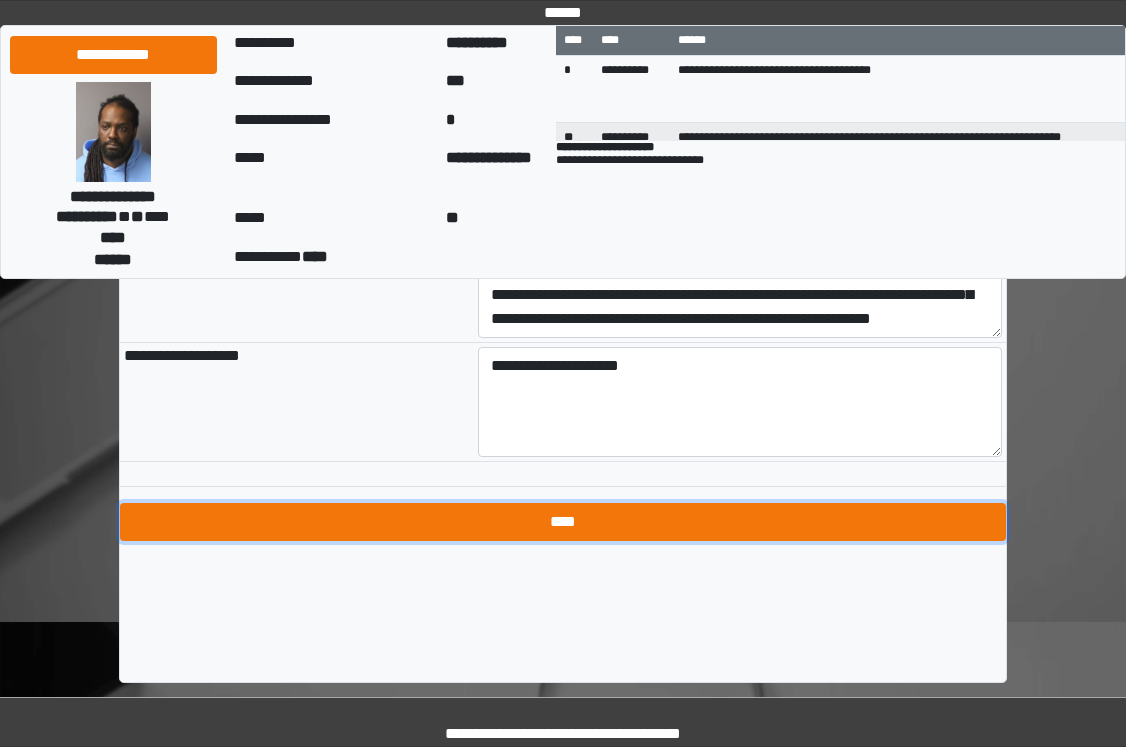 click on "****" at bounding box center [563, 522] 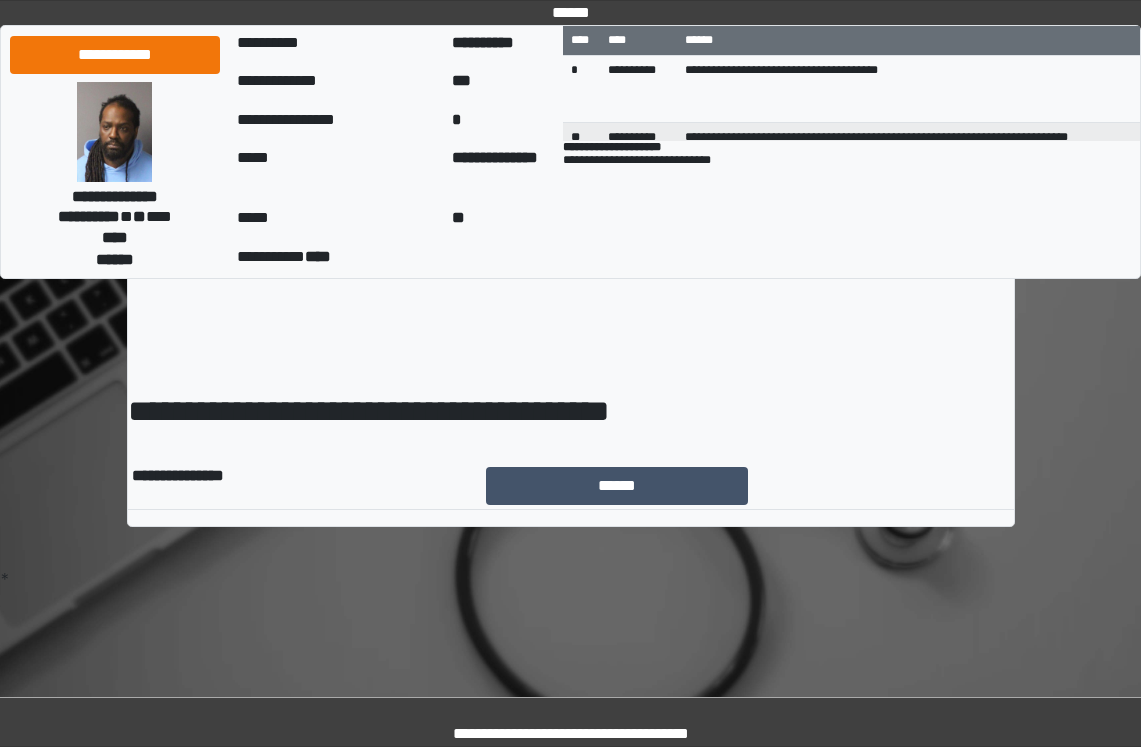 scroll, scrollTop: 0, scrollLeft: 0, axis: both 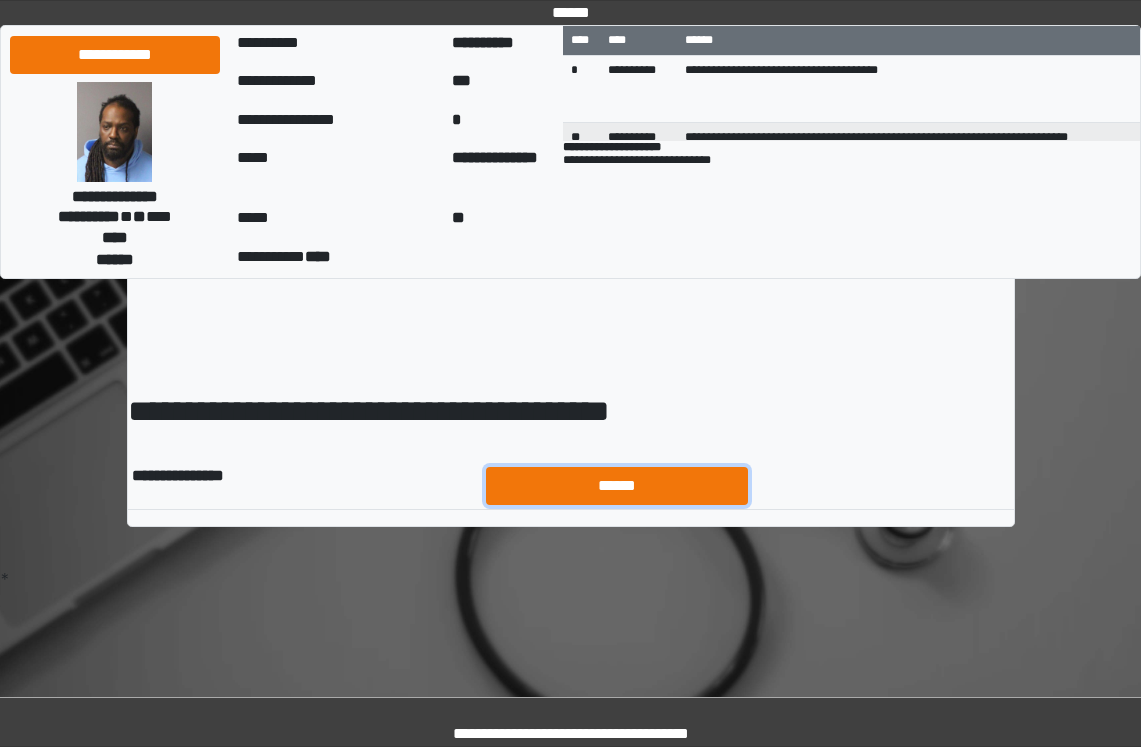click on "******" at bounding box center [617, 486] 